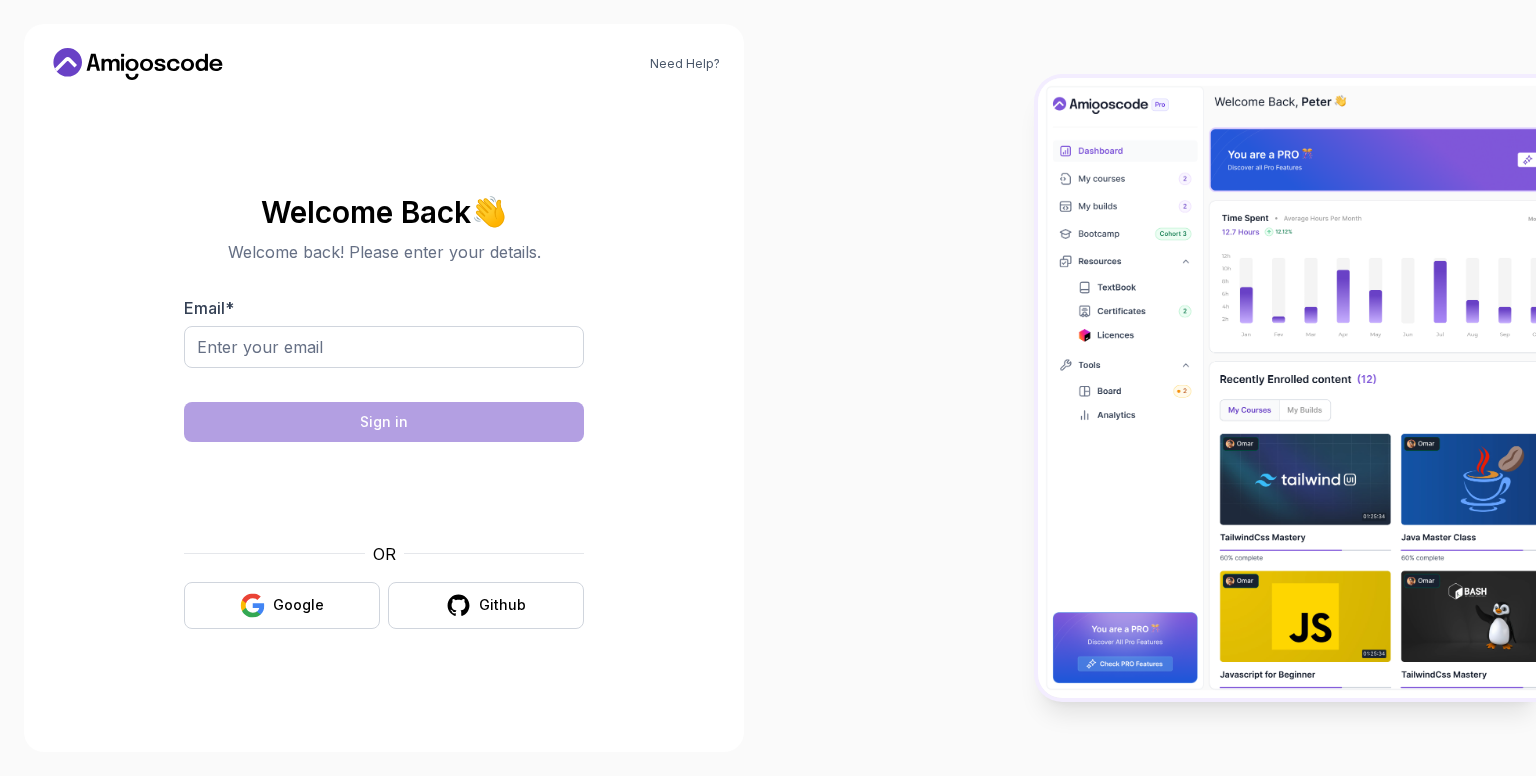 scroll, scrollTop: 0, scrollLeft: 0, axis: both 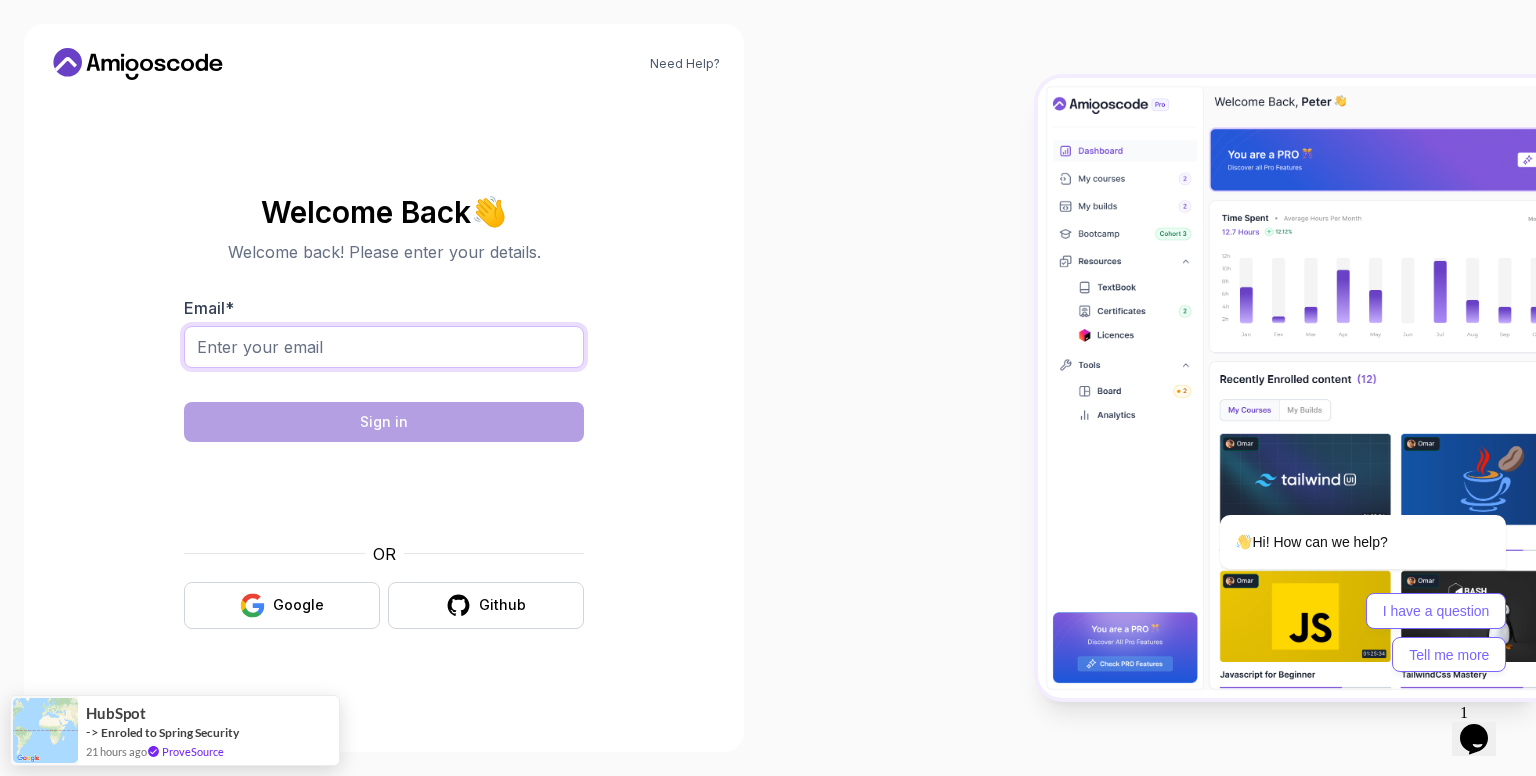 click on "Email *" at bounding box center (384, 347) 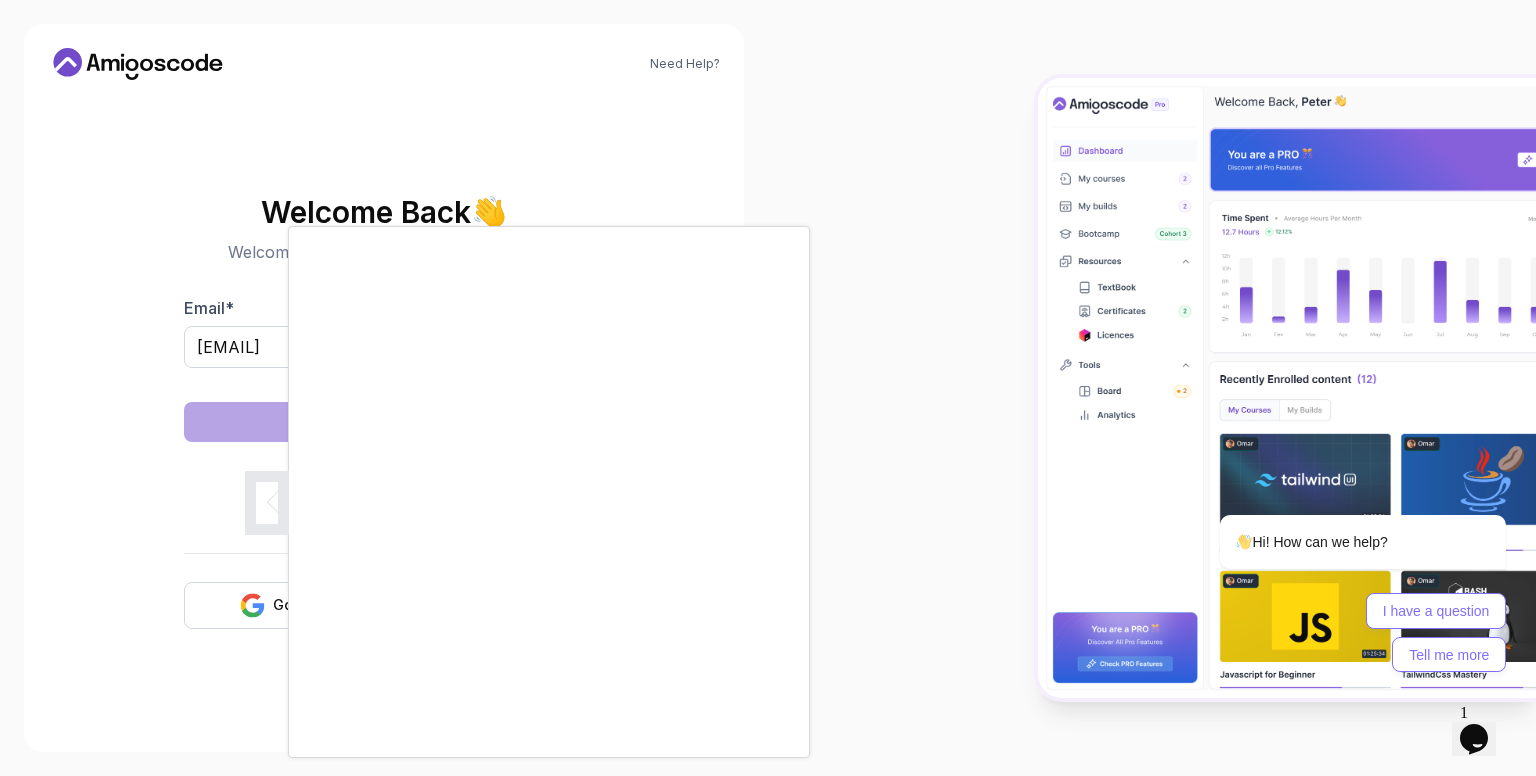 click on "Need Help? Welcome Back 👋 Welcome back! Please enter your details. Email * [EMAIL] Sign in OR Google Github" at bounding box center [768, 388] 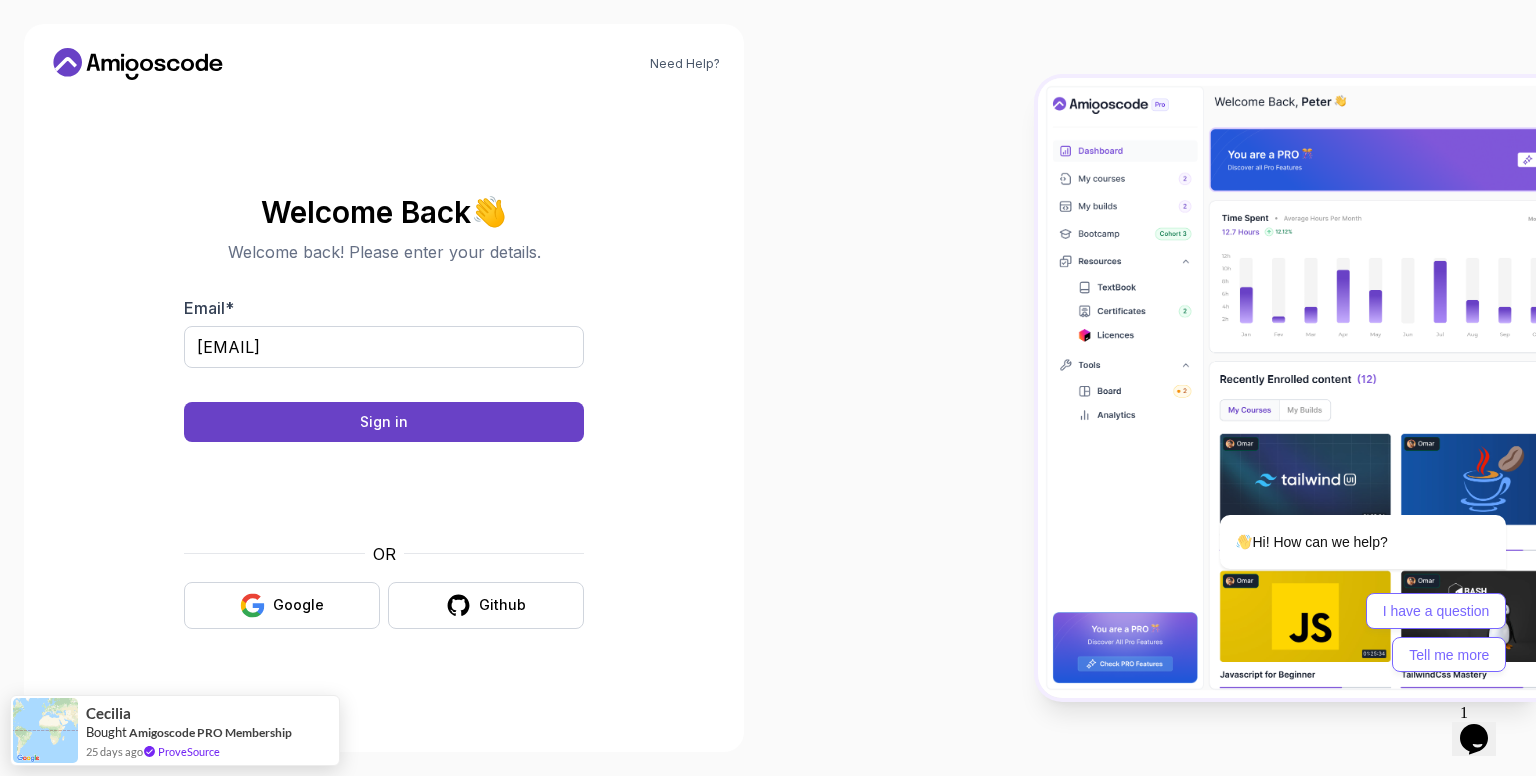 click on "Sign in" at bounding box center [384, 422] 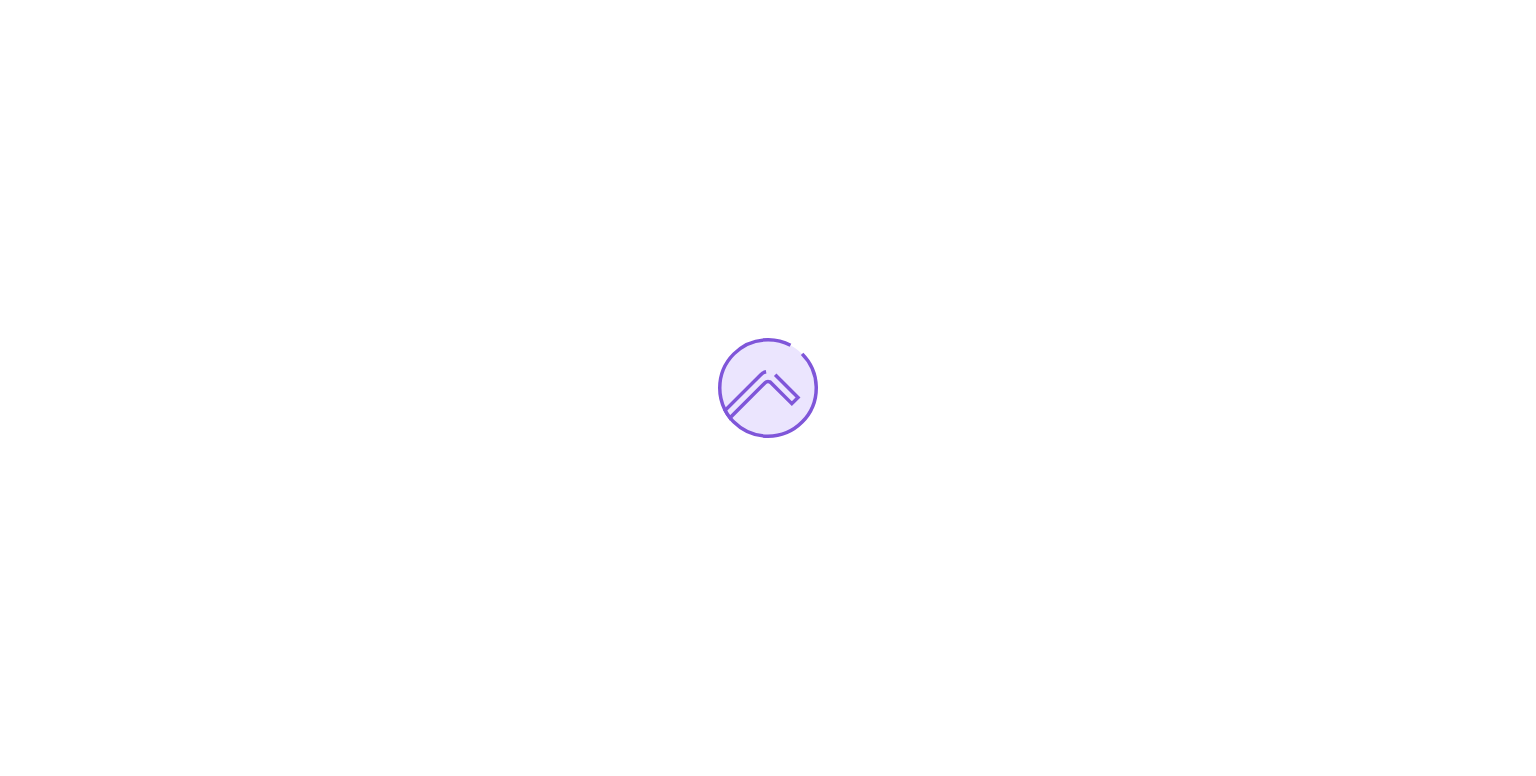 scroll, scrollTop: 0, scrollLeft: 0, axis: both 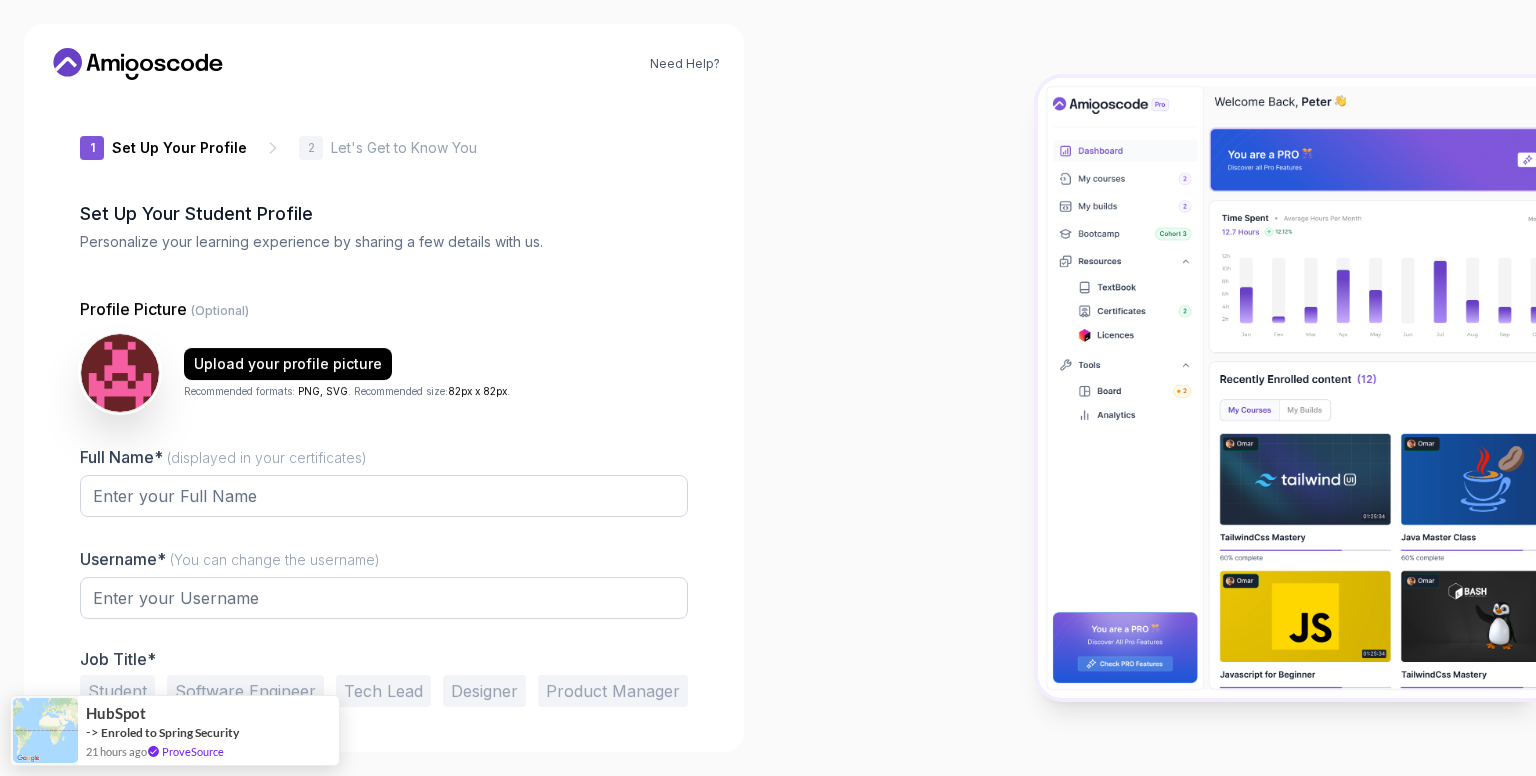 type on "noblebearbc271" 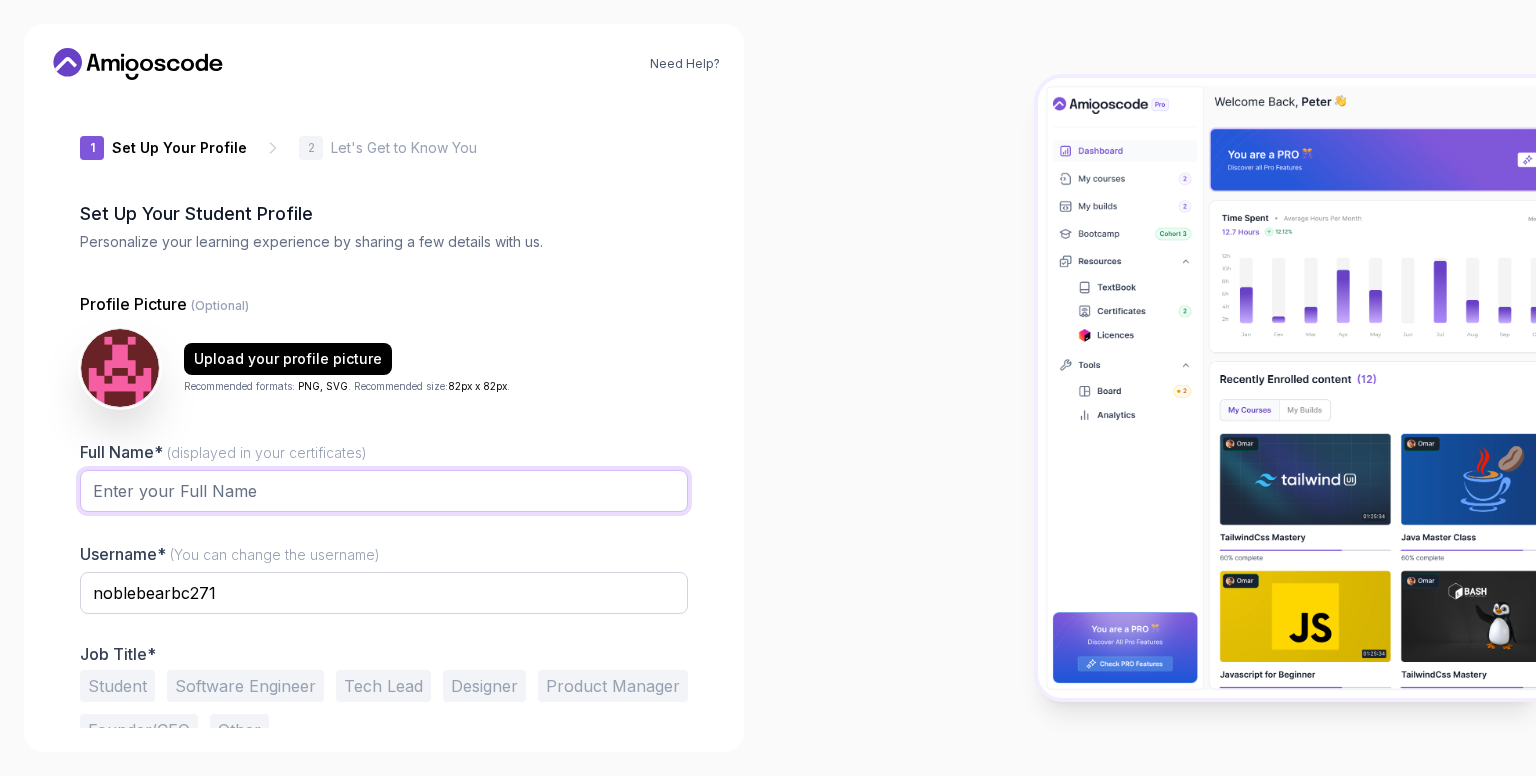 click on "Full Name*   (displayed in your certificates)" at bounding box center [384, 491] 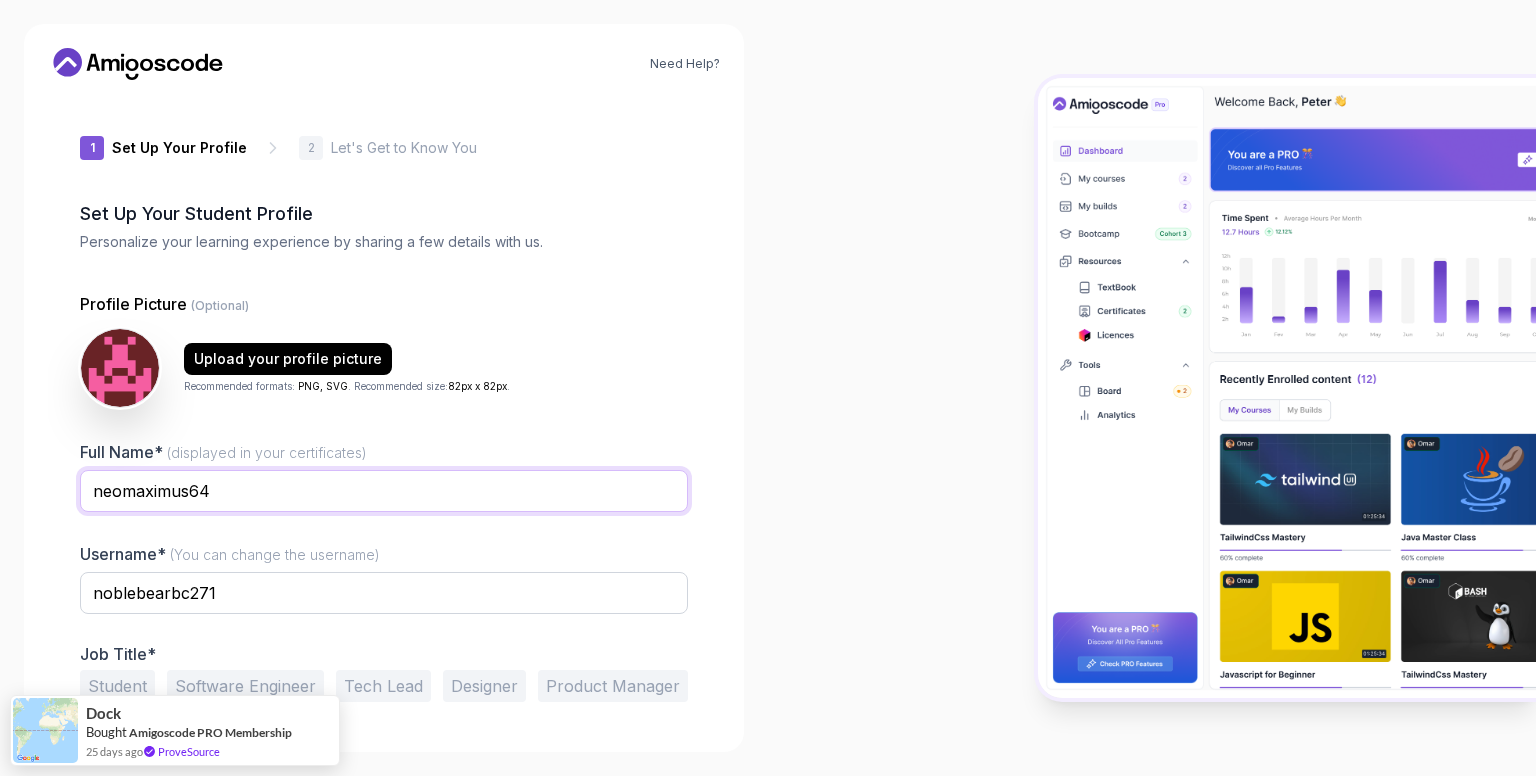 type on "neomaximus64" 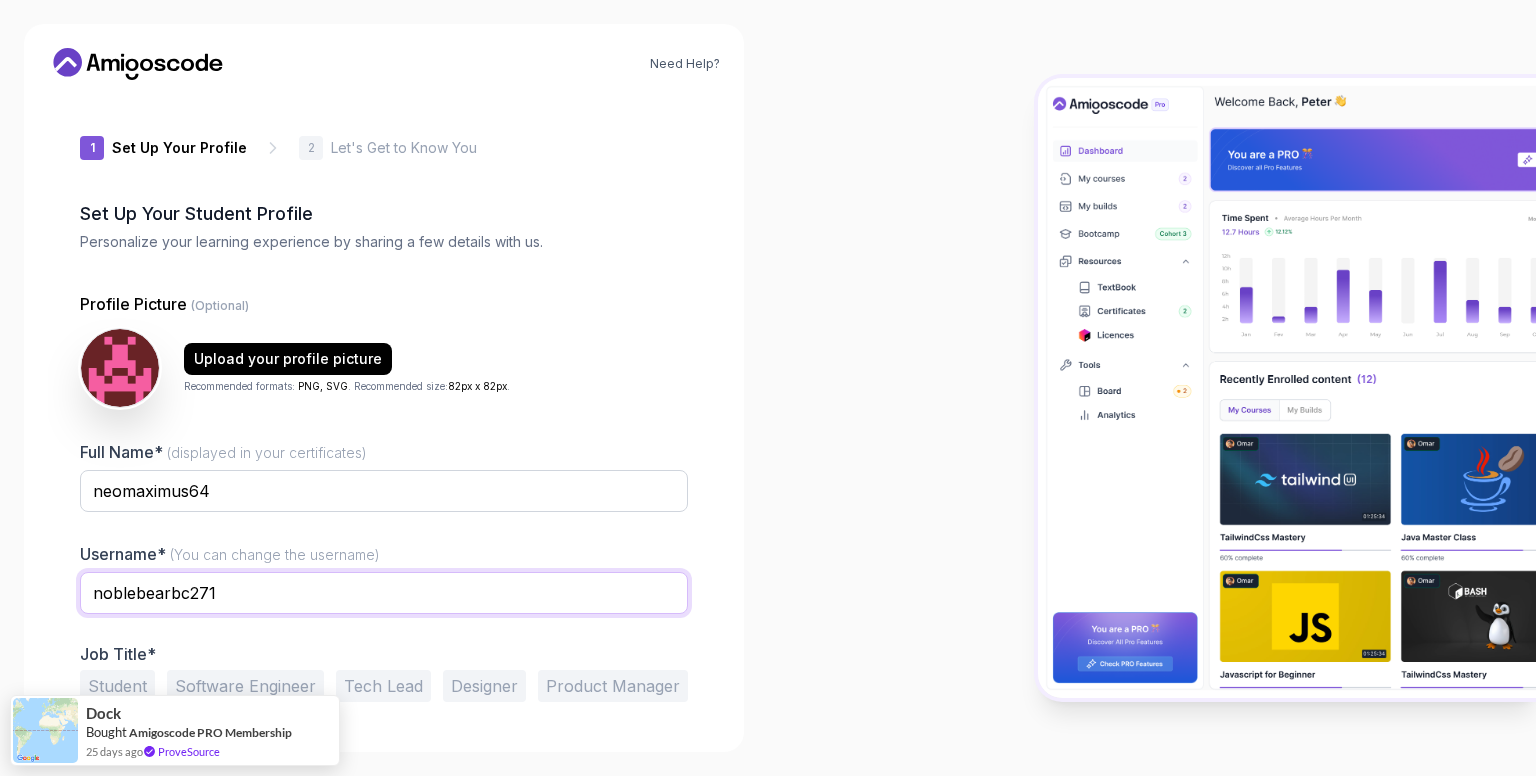 click on "noblebearbc271" at bounding box center (384, 593) 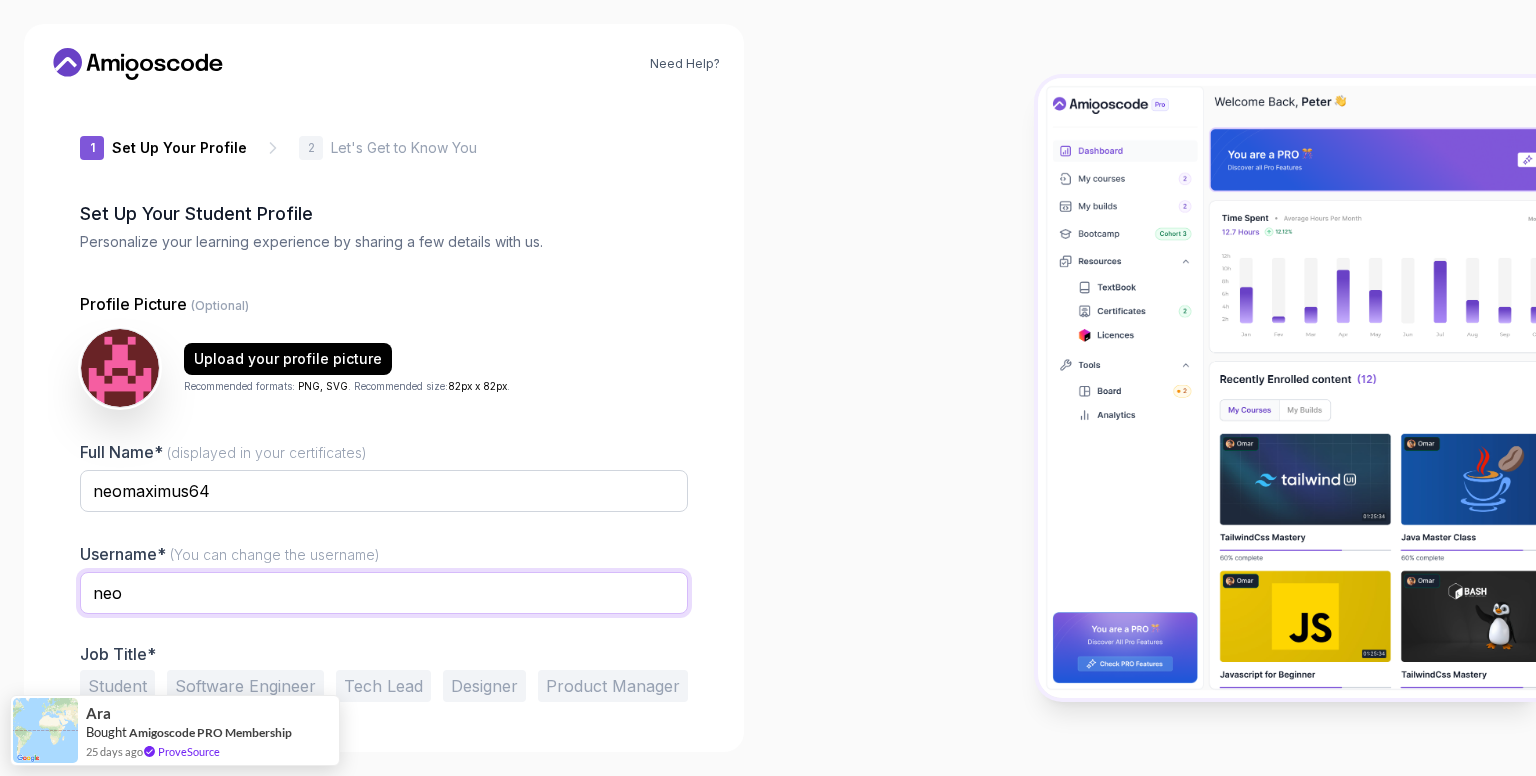 type on "neo" 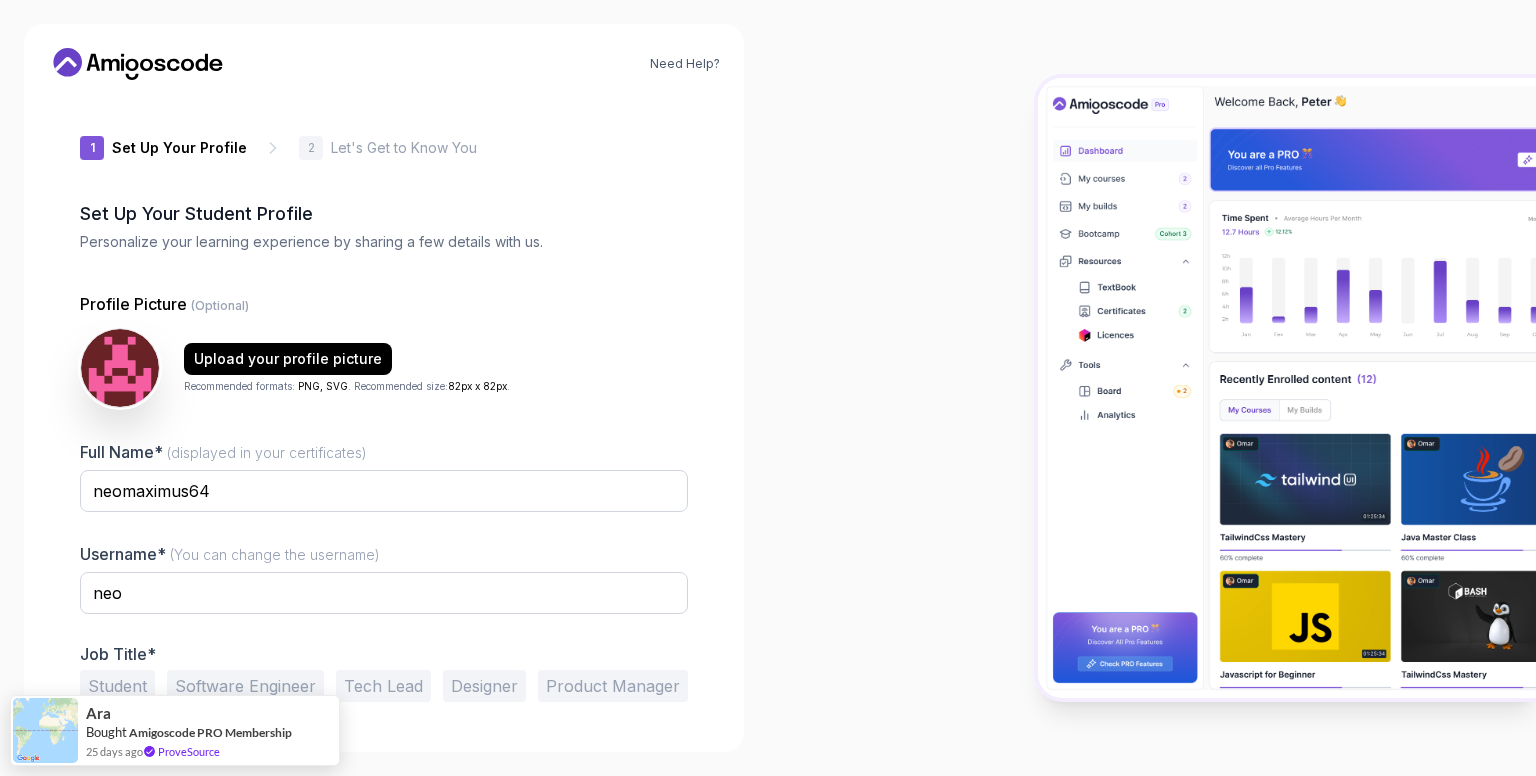 click on "[NUMBER] Set Up Your Profile [NUMBER] Set Up Your Profile [NUMBER] Let's Get to Know You Set Up Your Student Profile Personalize your learning experience by sharing a few details with us. Profile Picture   (Optional) Upload your profile picture Recommended formats:   PNG, SVG . Recommended size:  [NUMBER]px x [NUMBER]px . Full Name*   (displayed in your certificates) [LAST] Username*   (You can change the username) [USERNAME] Job Title* Student Software Engineer Tech Lead Designer Product Manager Founder/CEO Other Next" at bounding box center [384, 412] 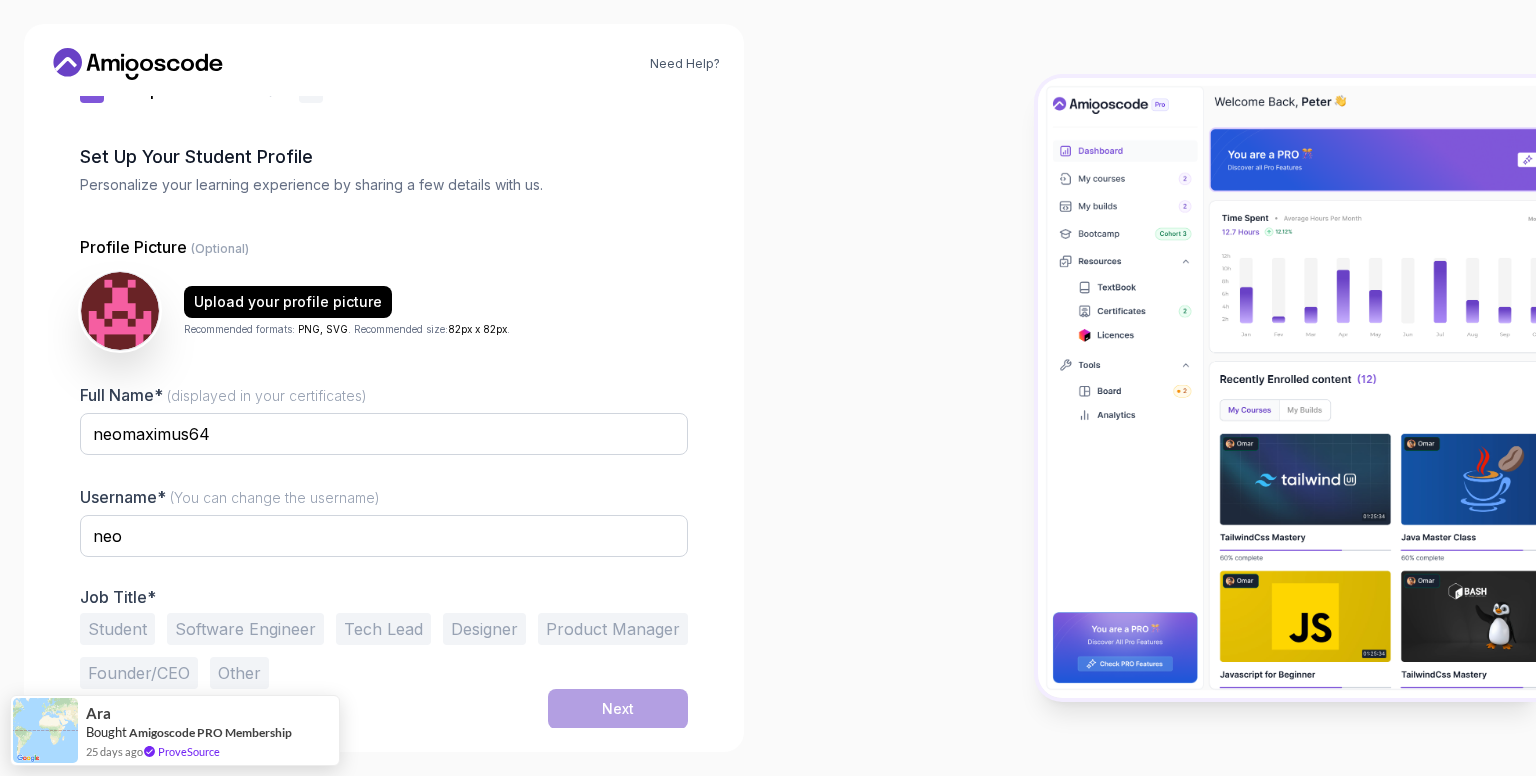 click on "Software Engineer" at bounding box center [245, 629] 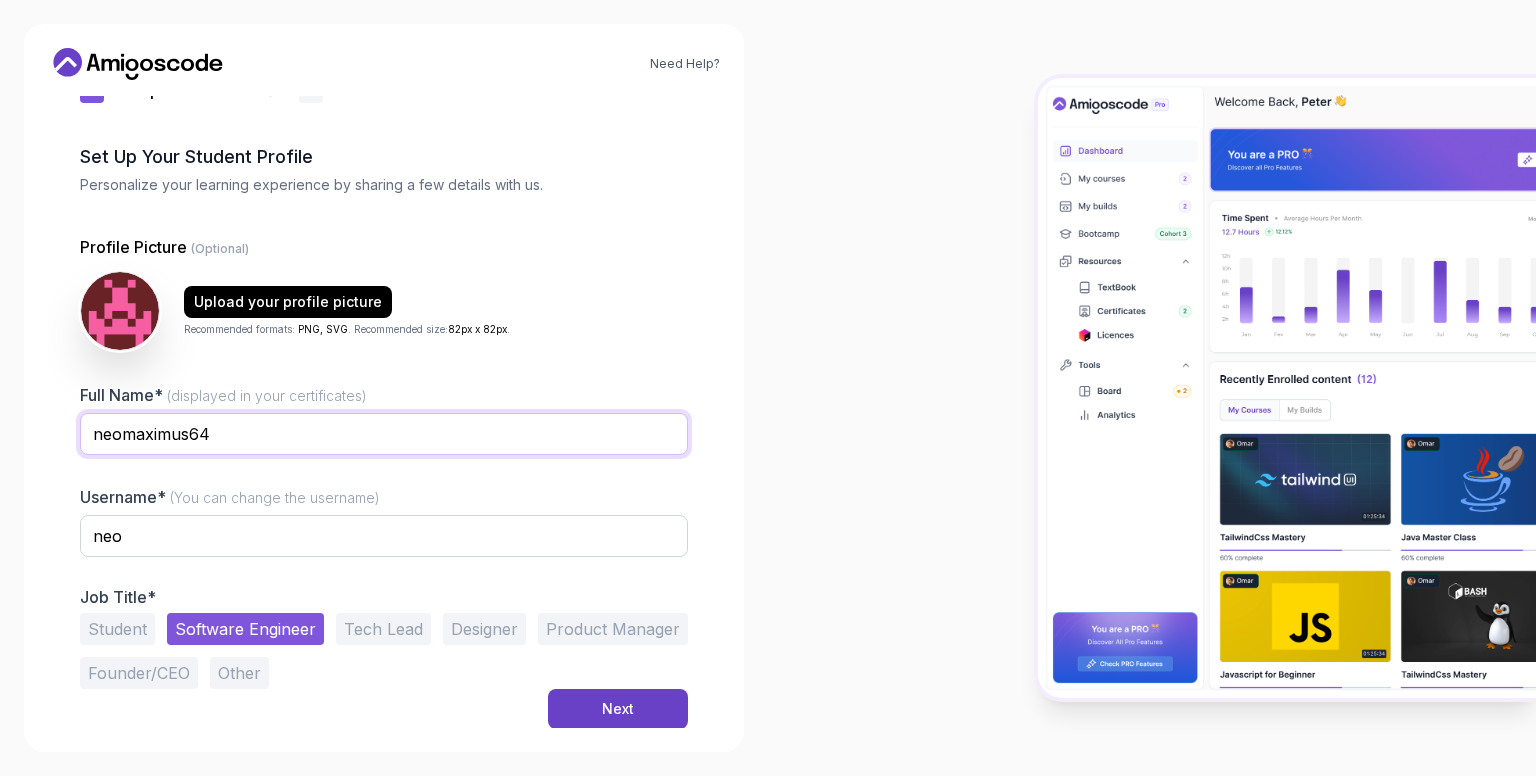 click on "neomaximus64" at bounding box center (384, 434) 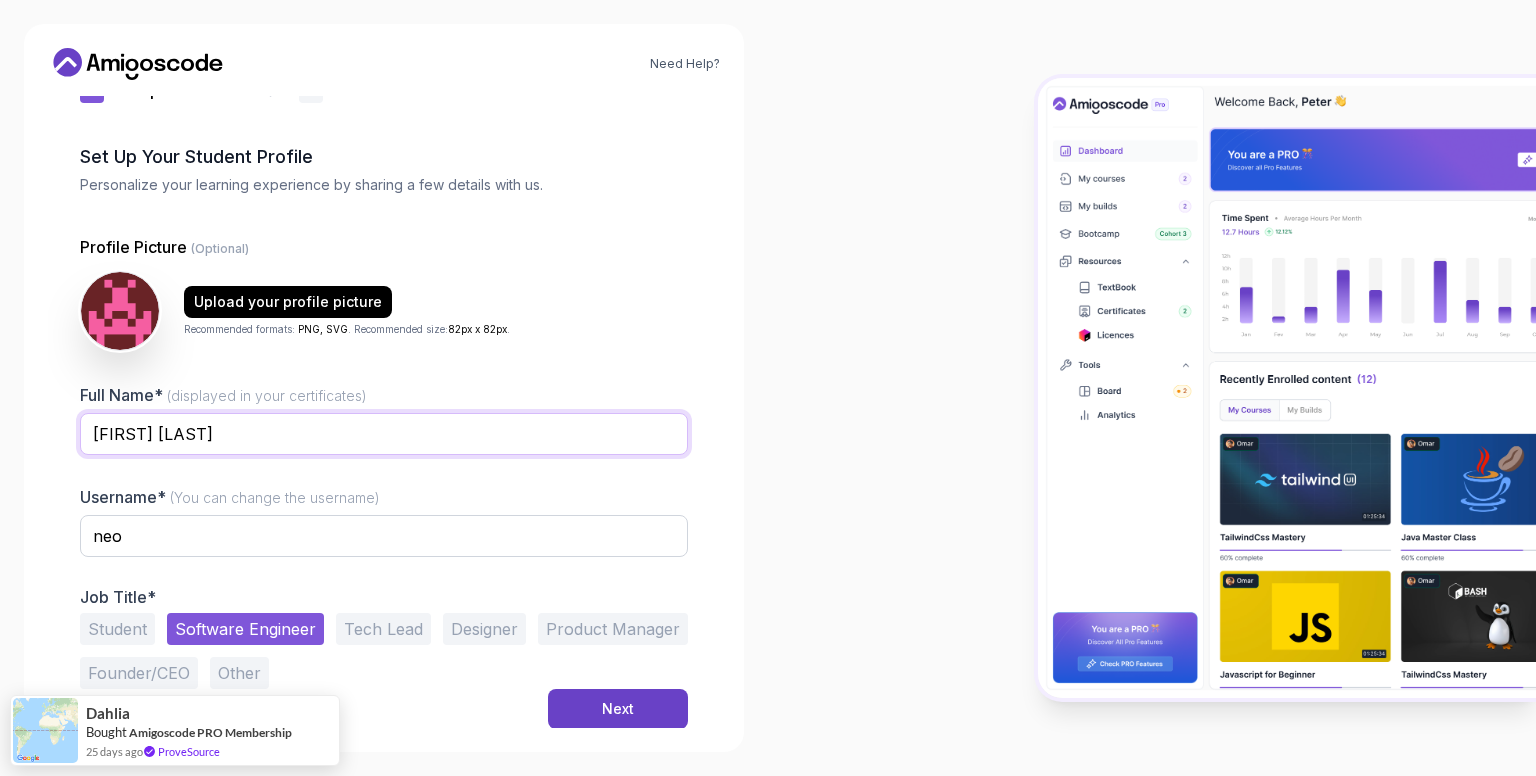 type on "[FIRST] [LAST]" 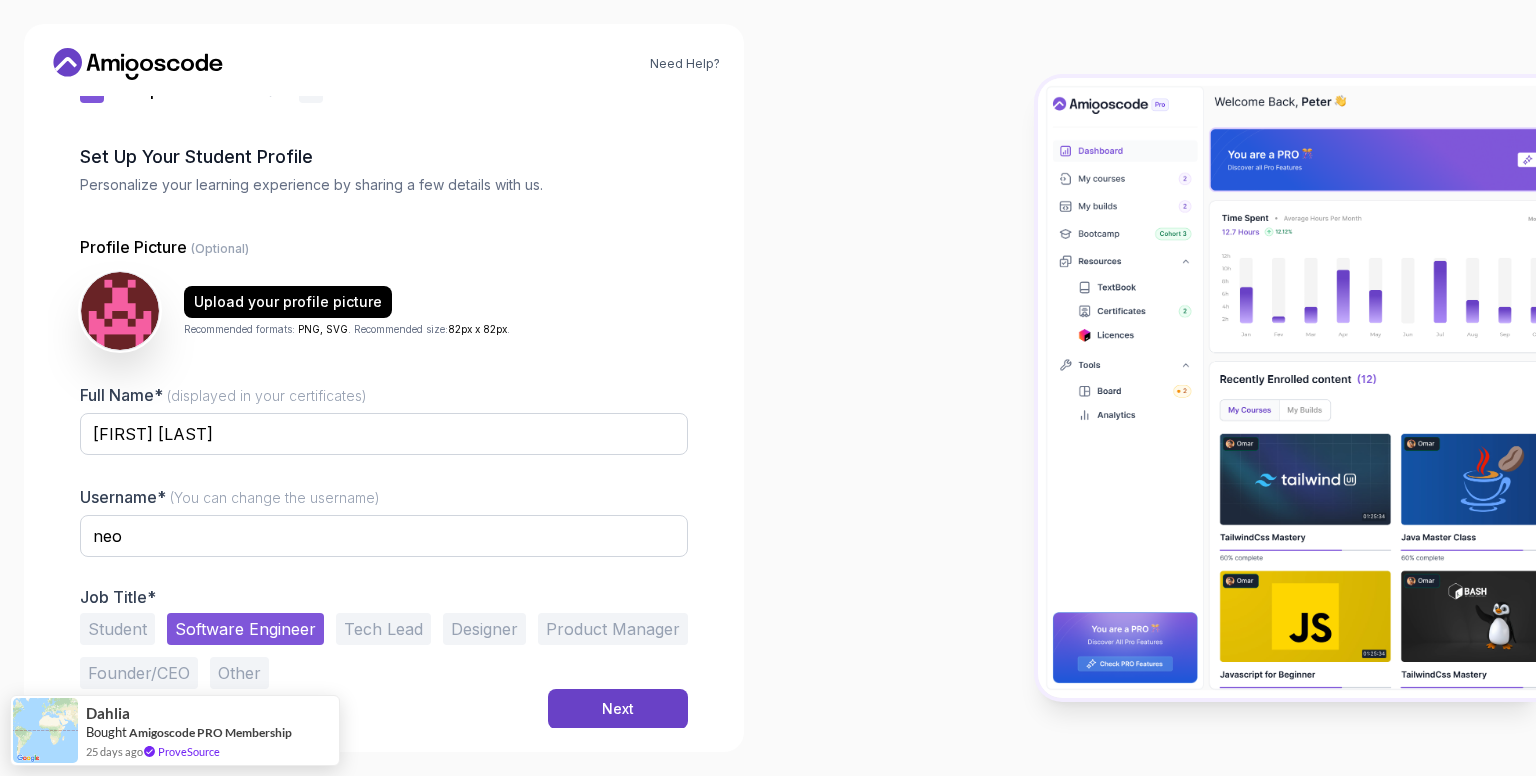 click on "Next" at bounding box center (618, 709) 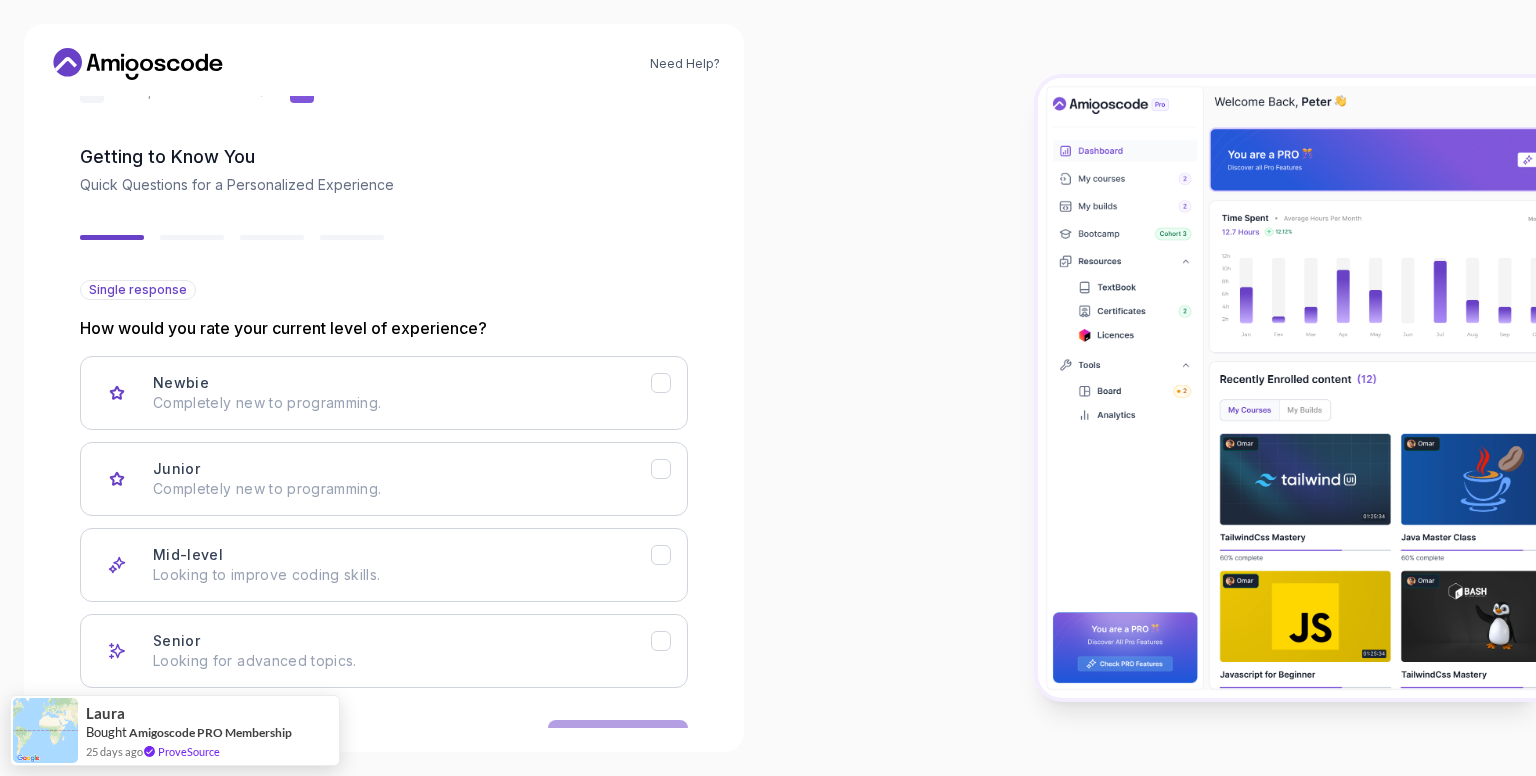 click 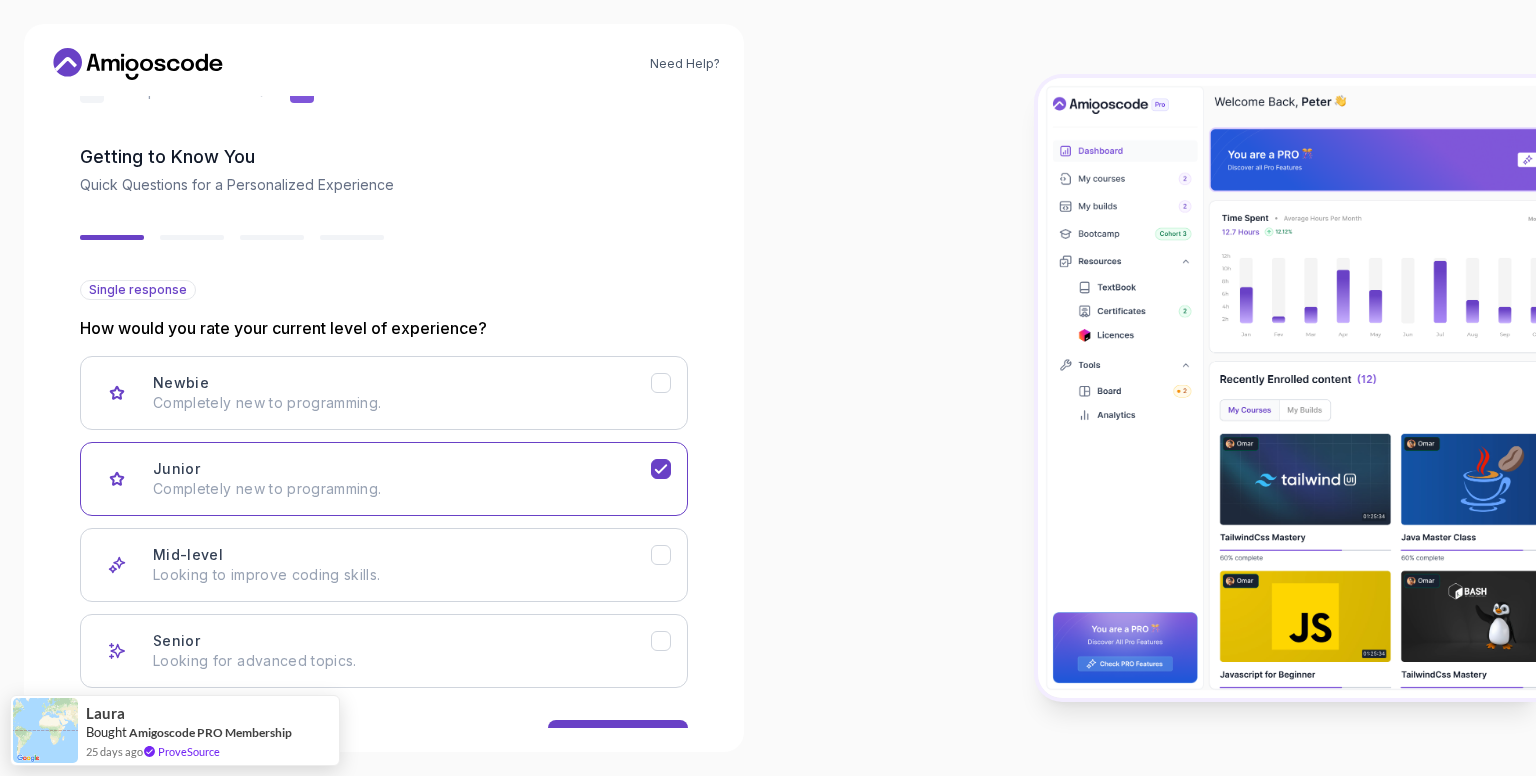 scroll, scrollTop: 119, scrollLeft: 0, axis: vertical 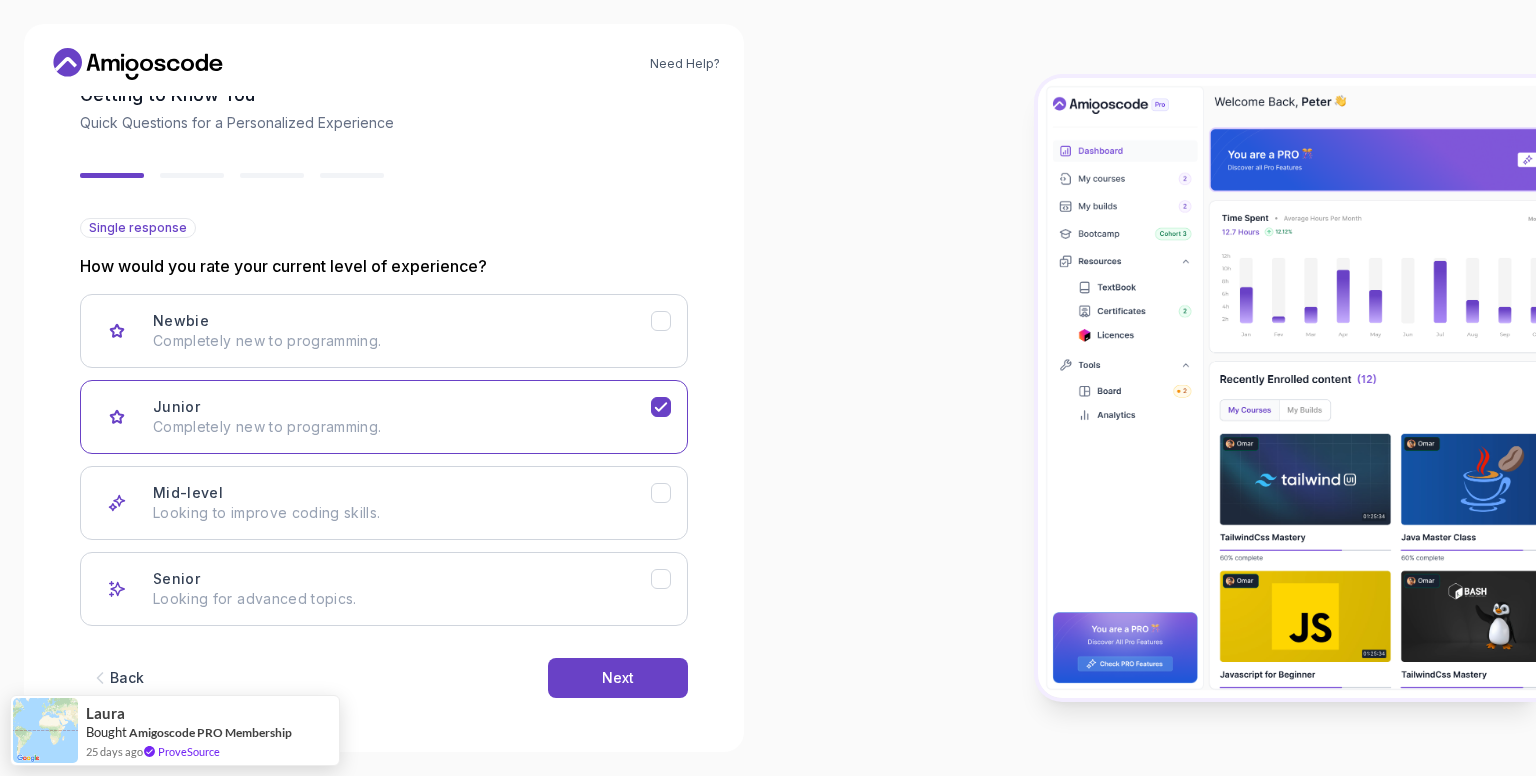 click on "Next" at bounding box center [618, 678] 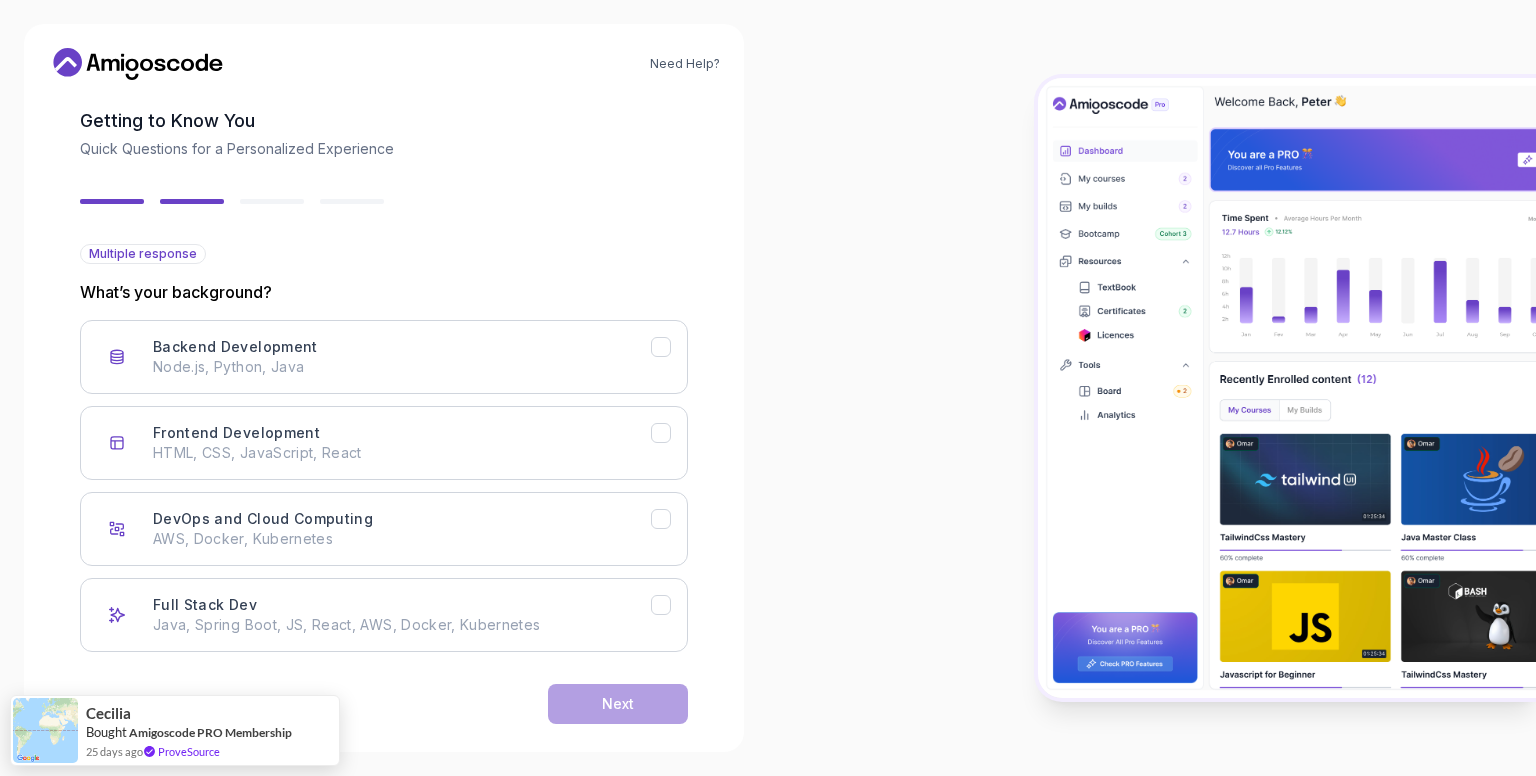 scroll, scrollTop: 119, scrollLeft: 0, axis: vertical 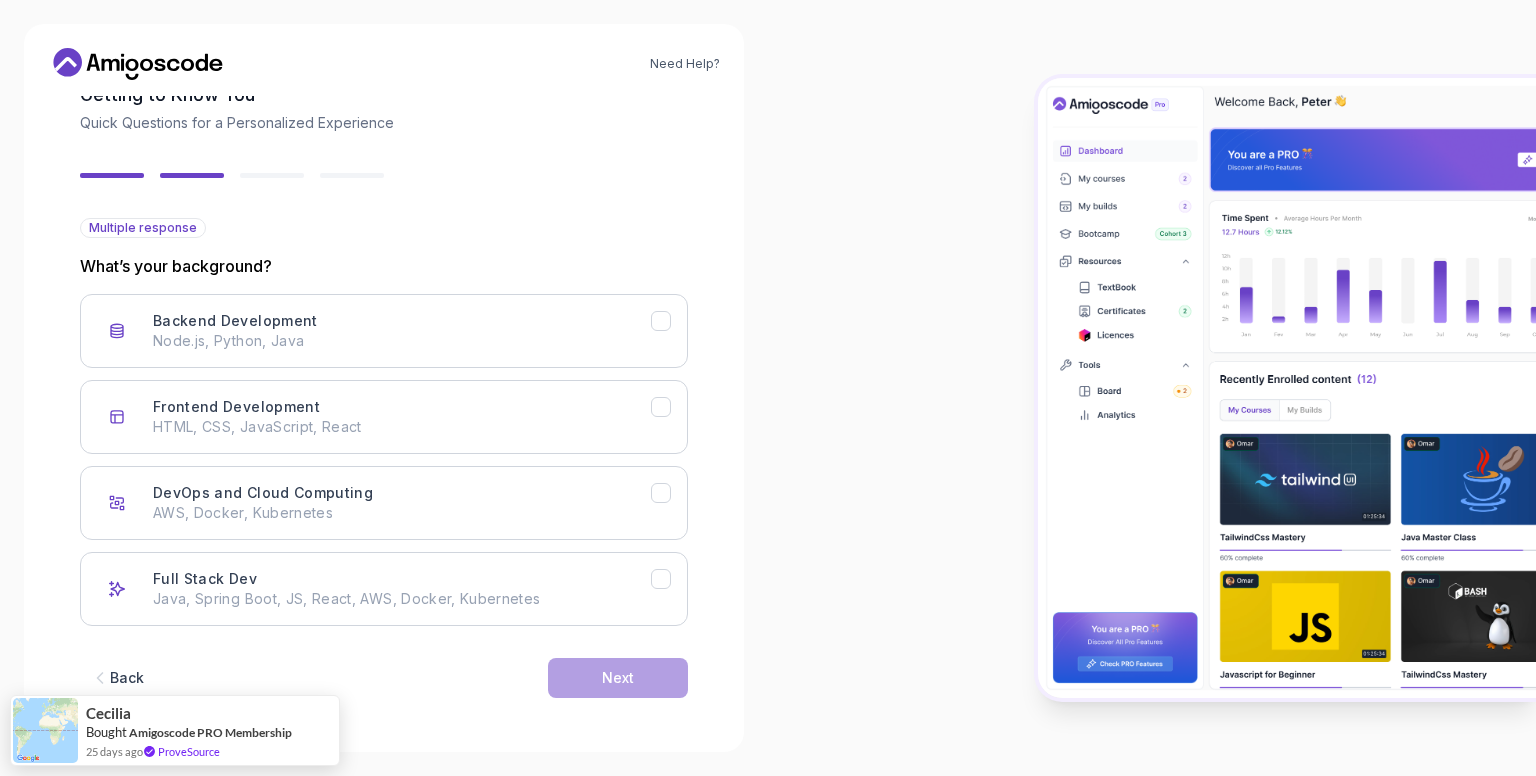 click 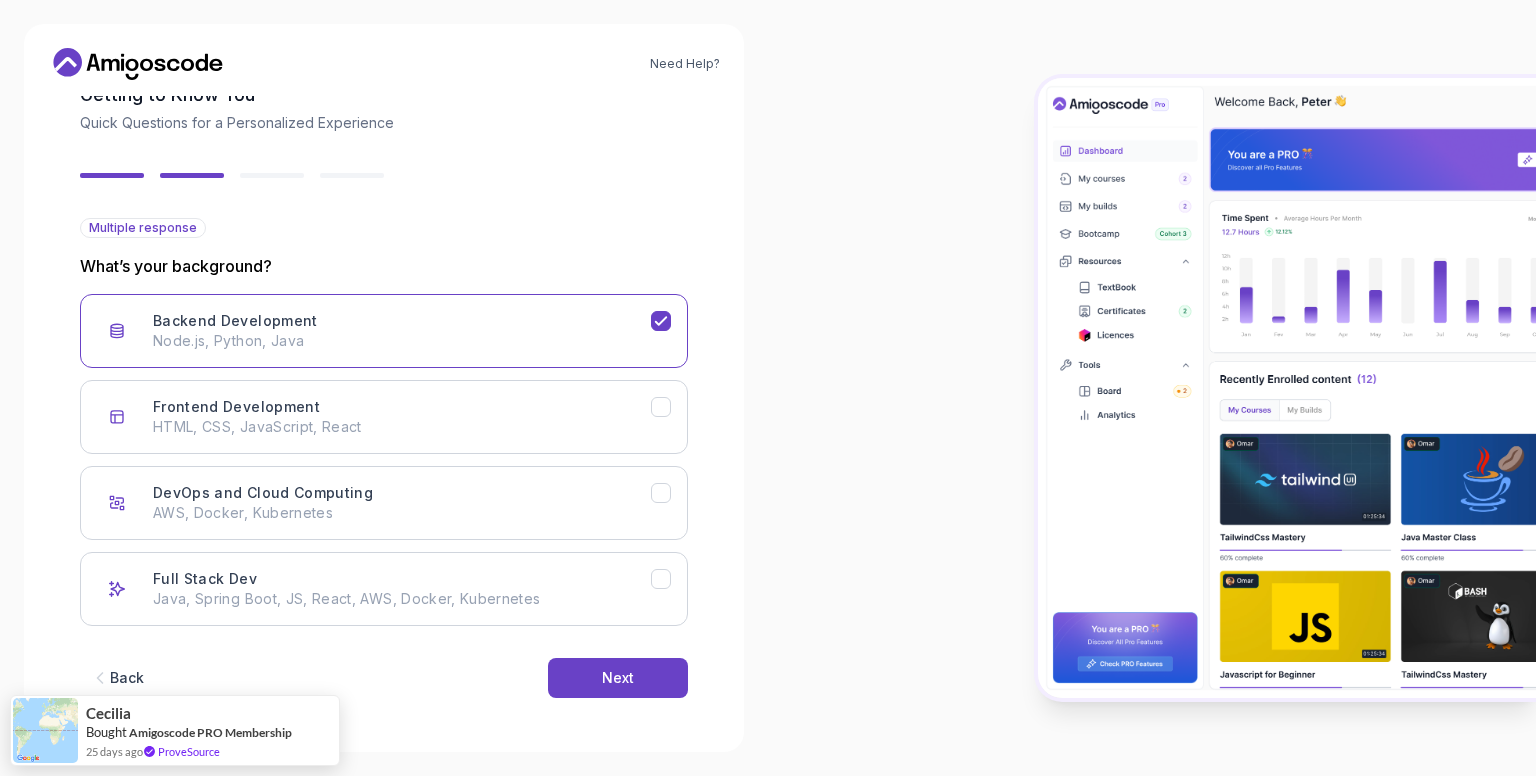 click on "Next" at bounding box center [618, 678] 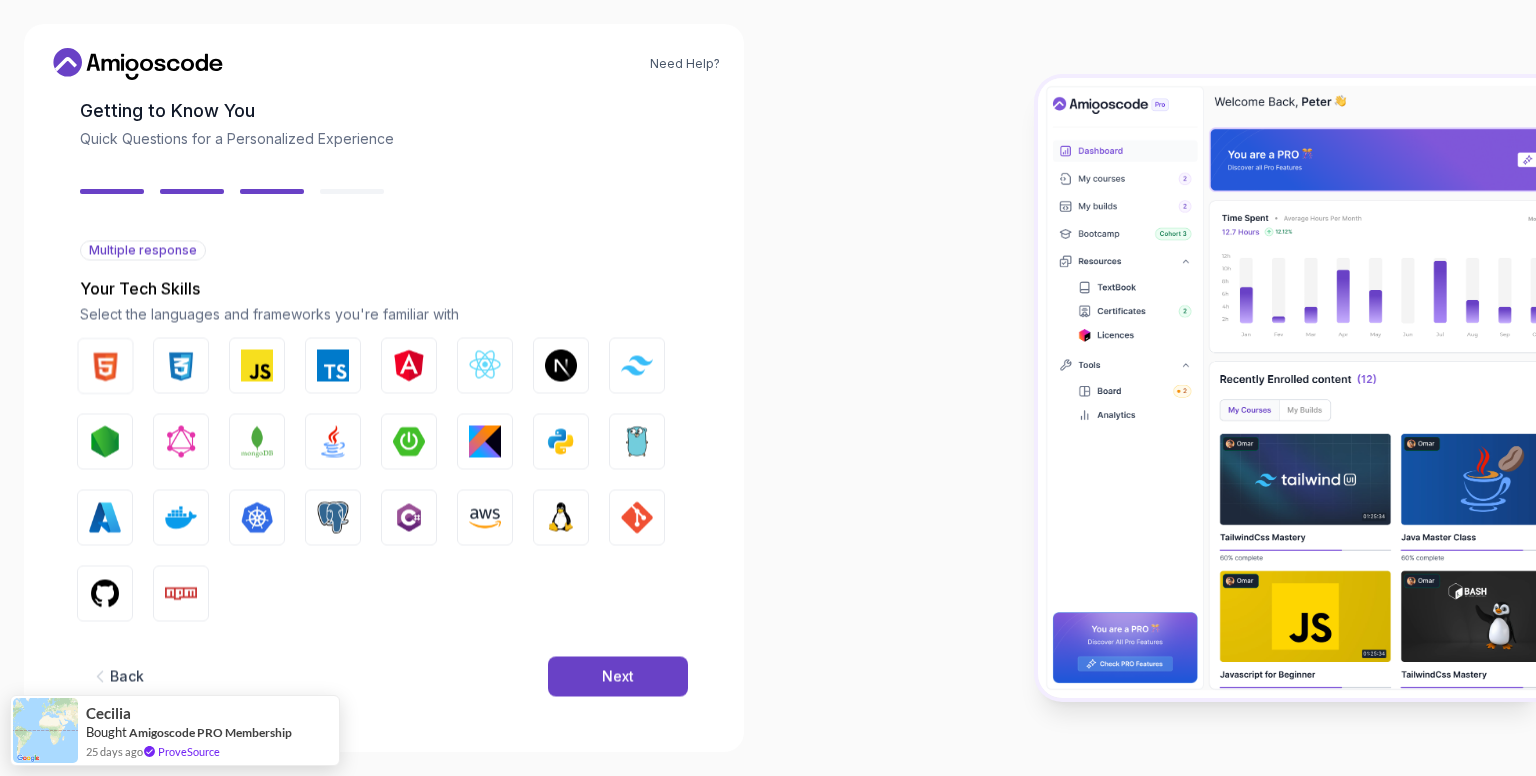 scroll, scrollTop: 96, scrollLeft: 0, axis: vertical 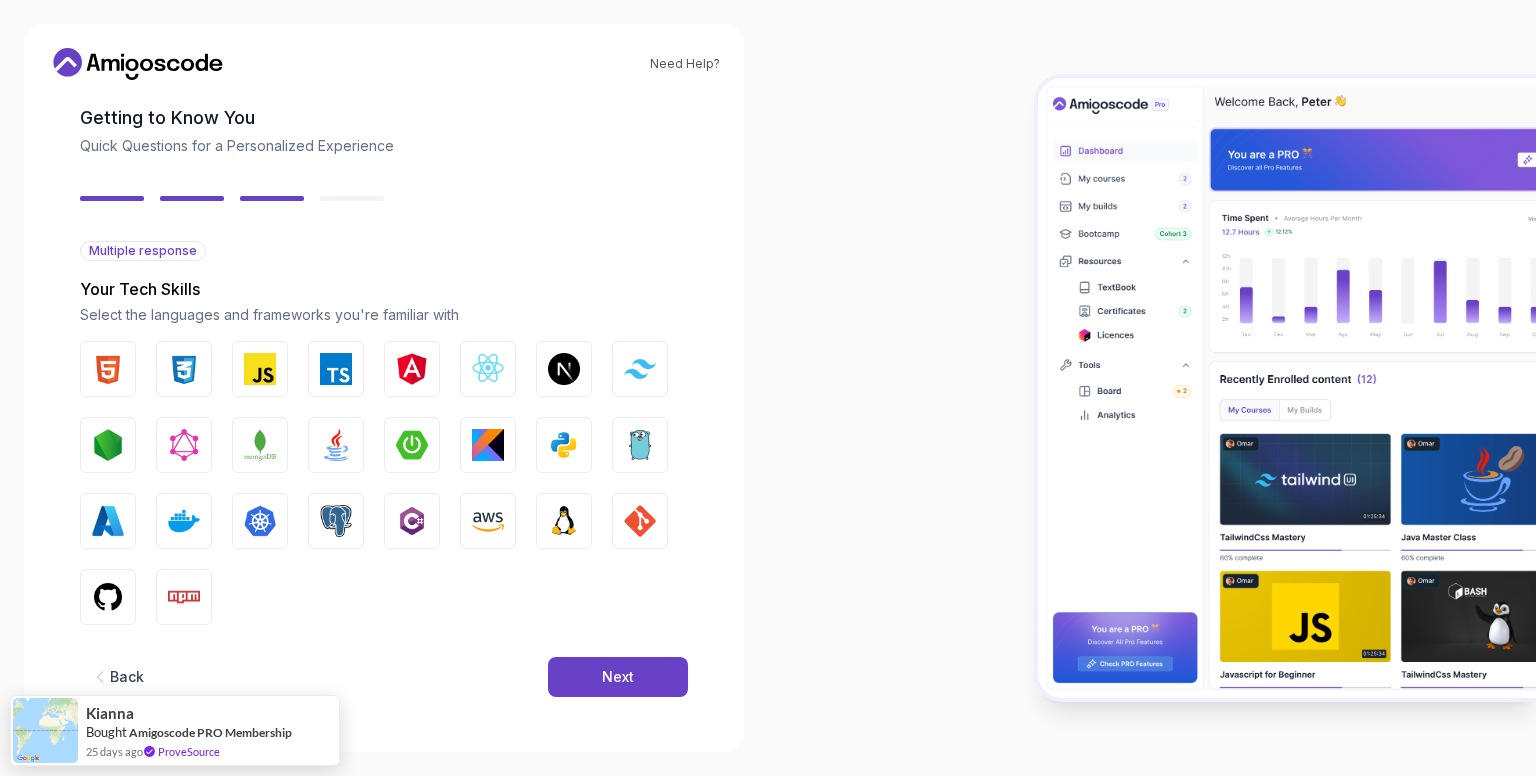 click at bounding box center [336, 445] 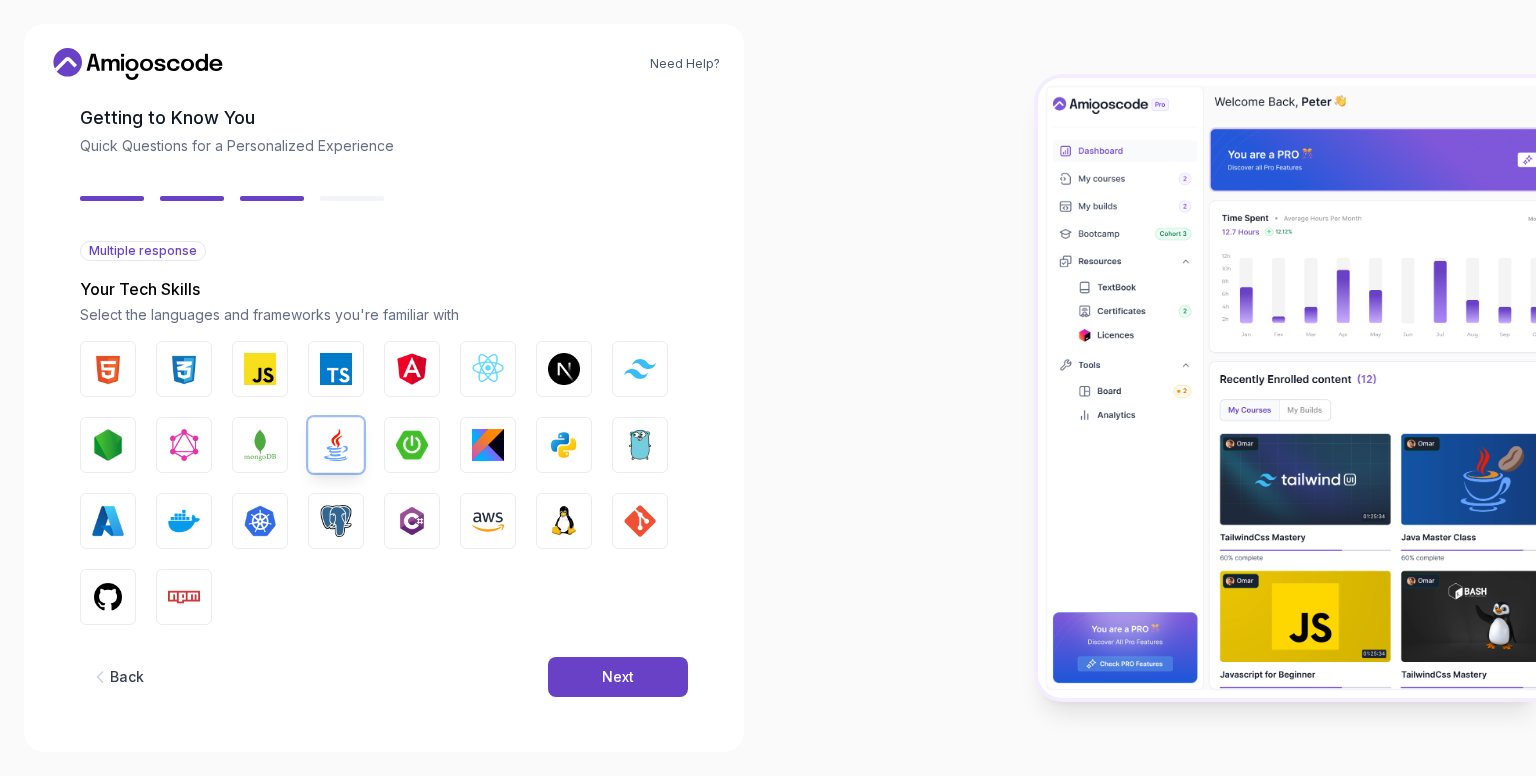 click at bounding box center [108, 597] 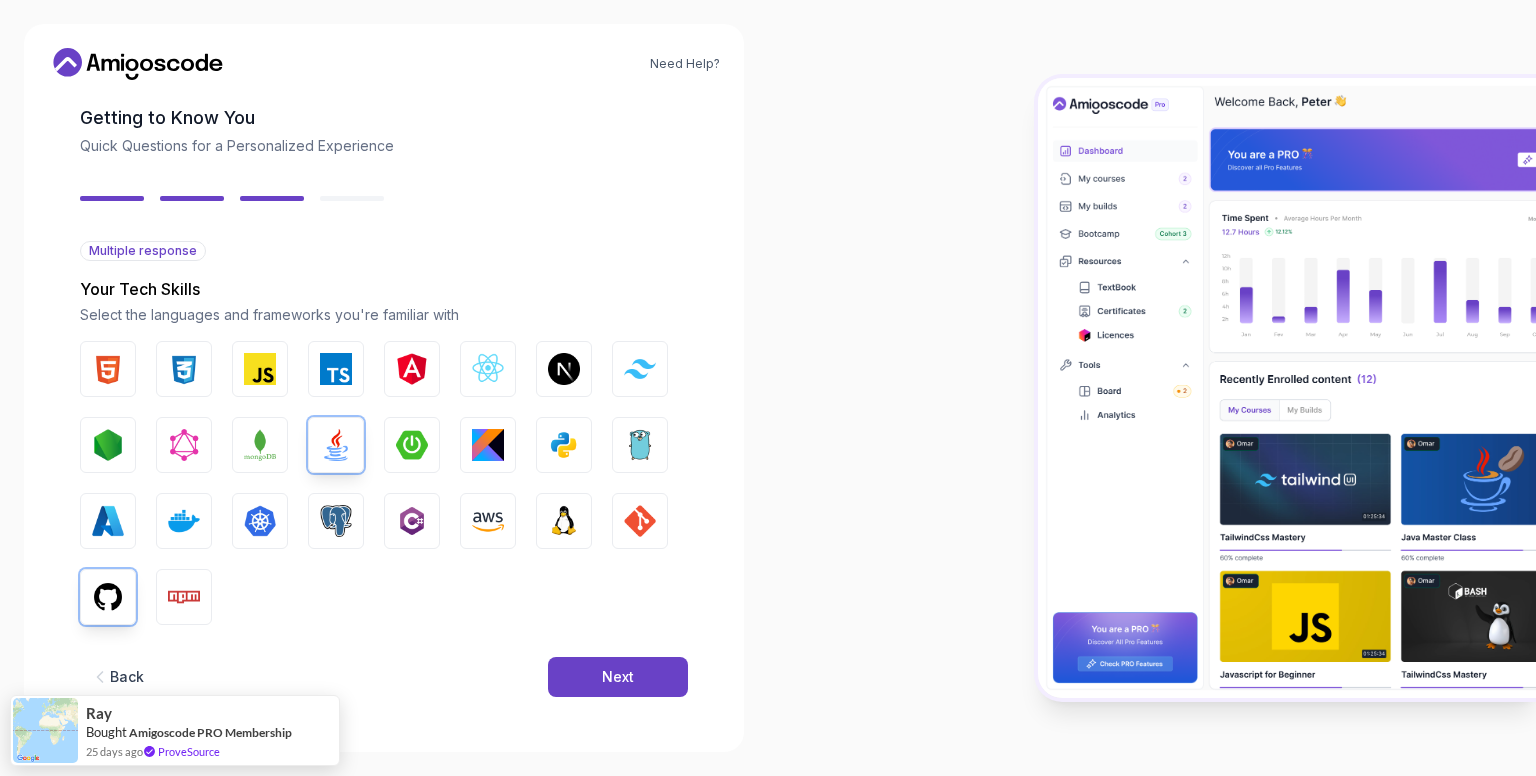click at bounding box center [108, 369] 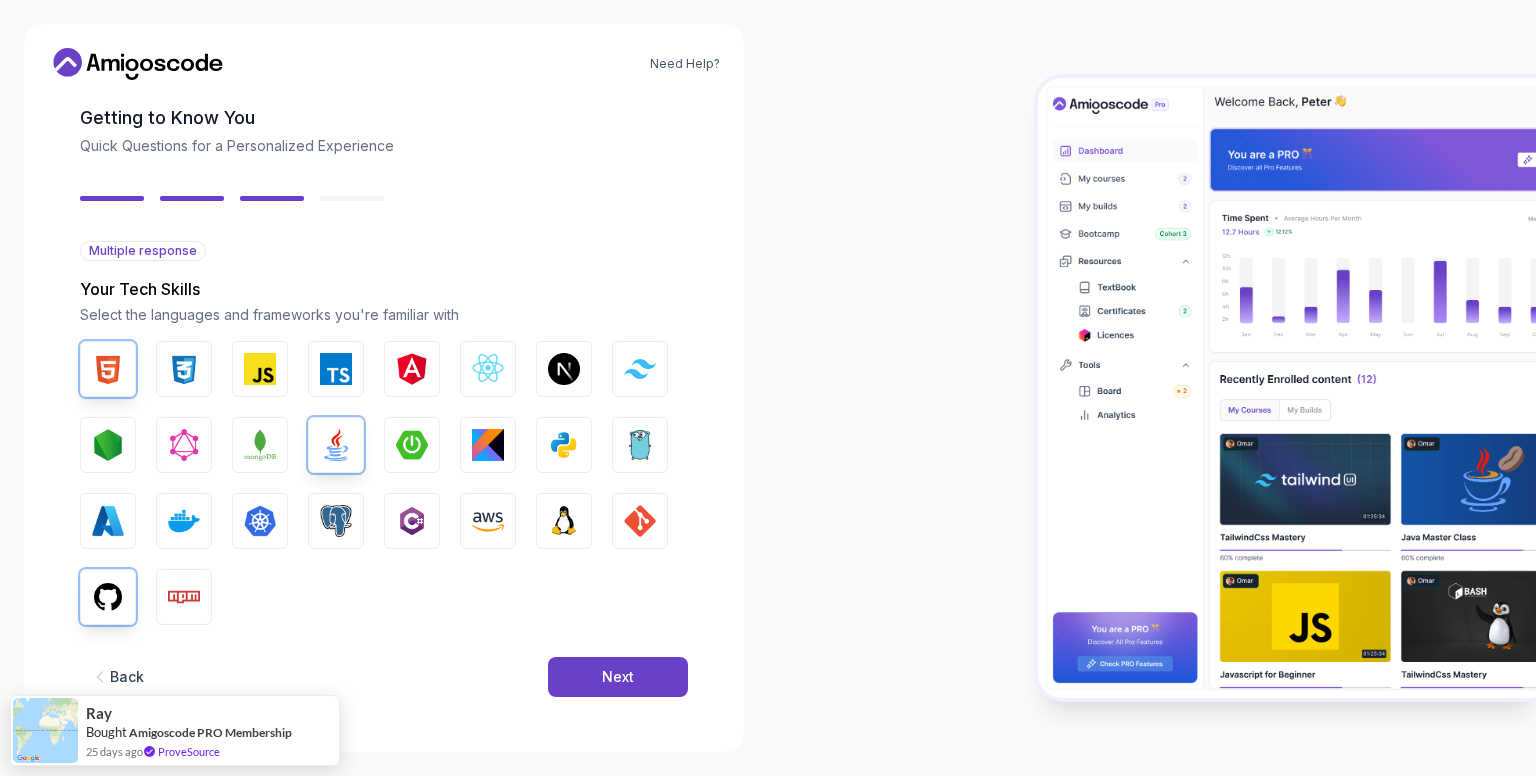 click at bounding box center [184, 369] 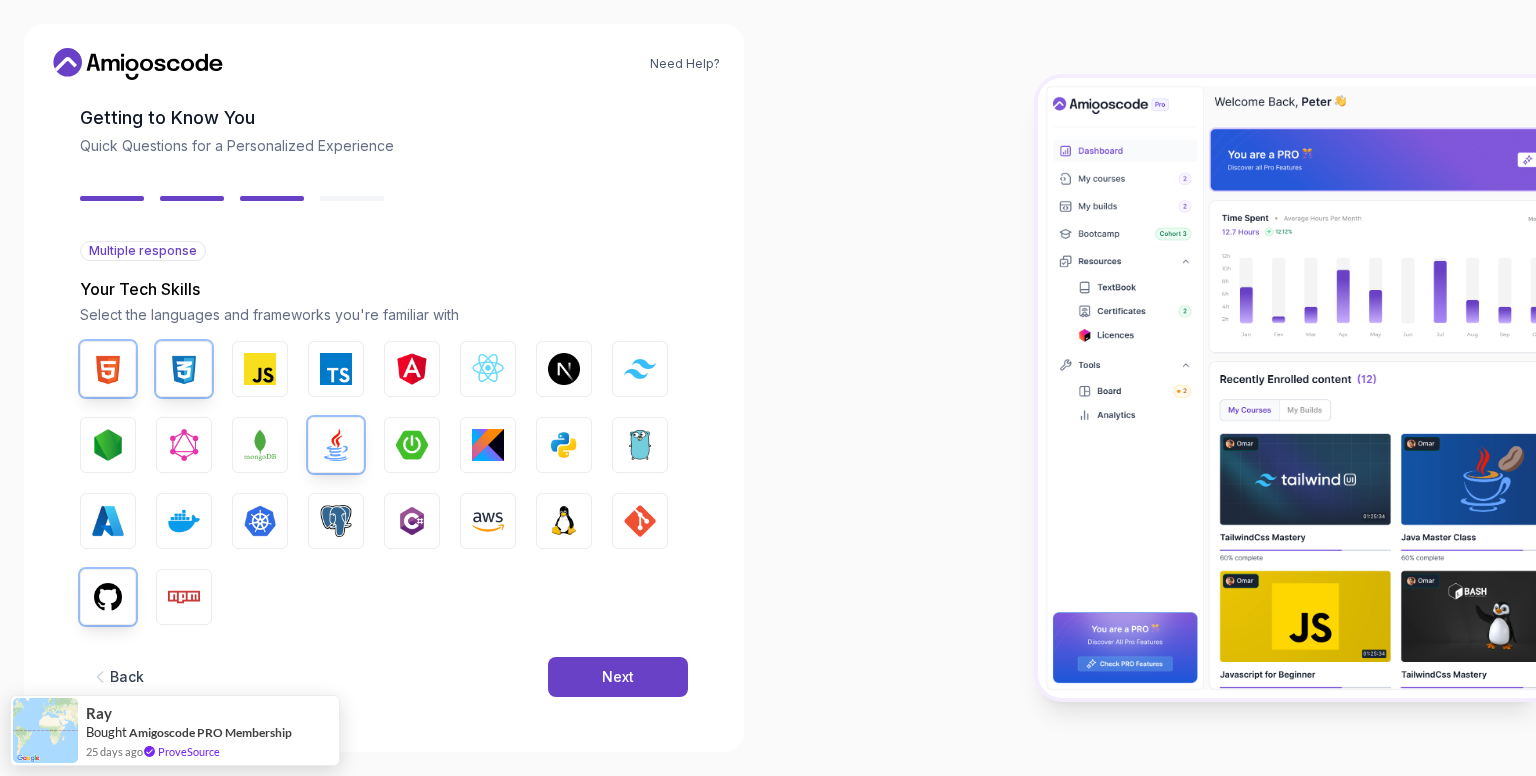 click at bounding box center (564, 445) 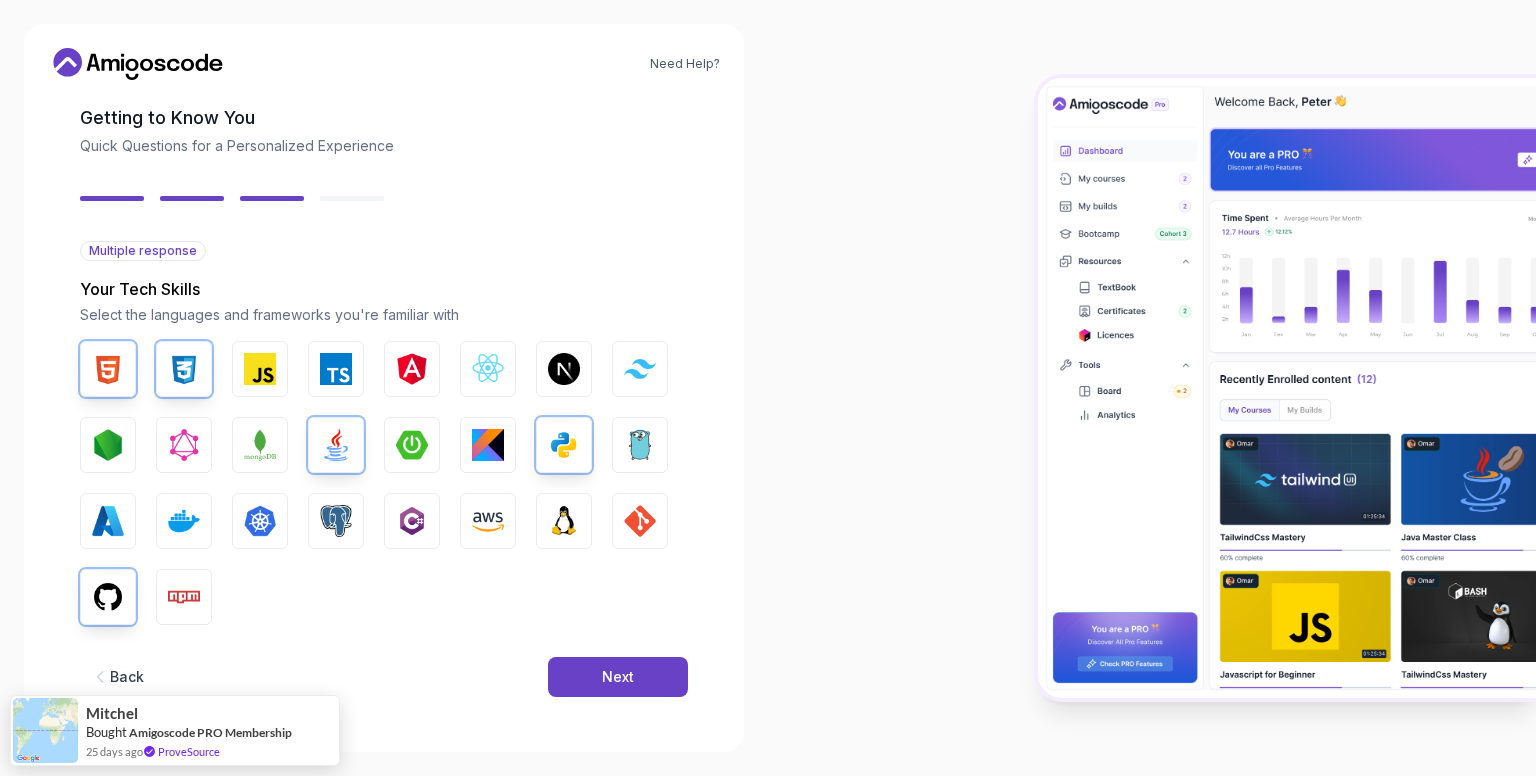 click at bounding box center [564, 521] 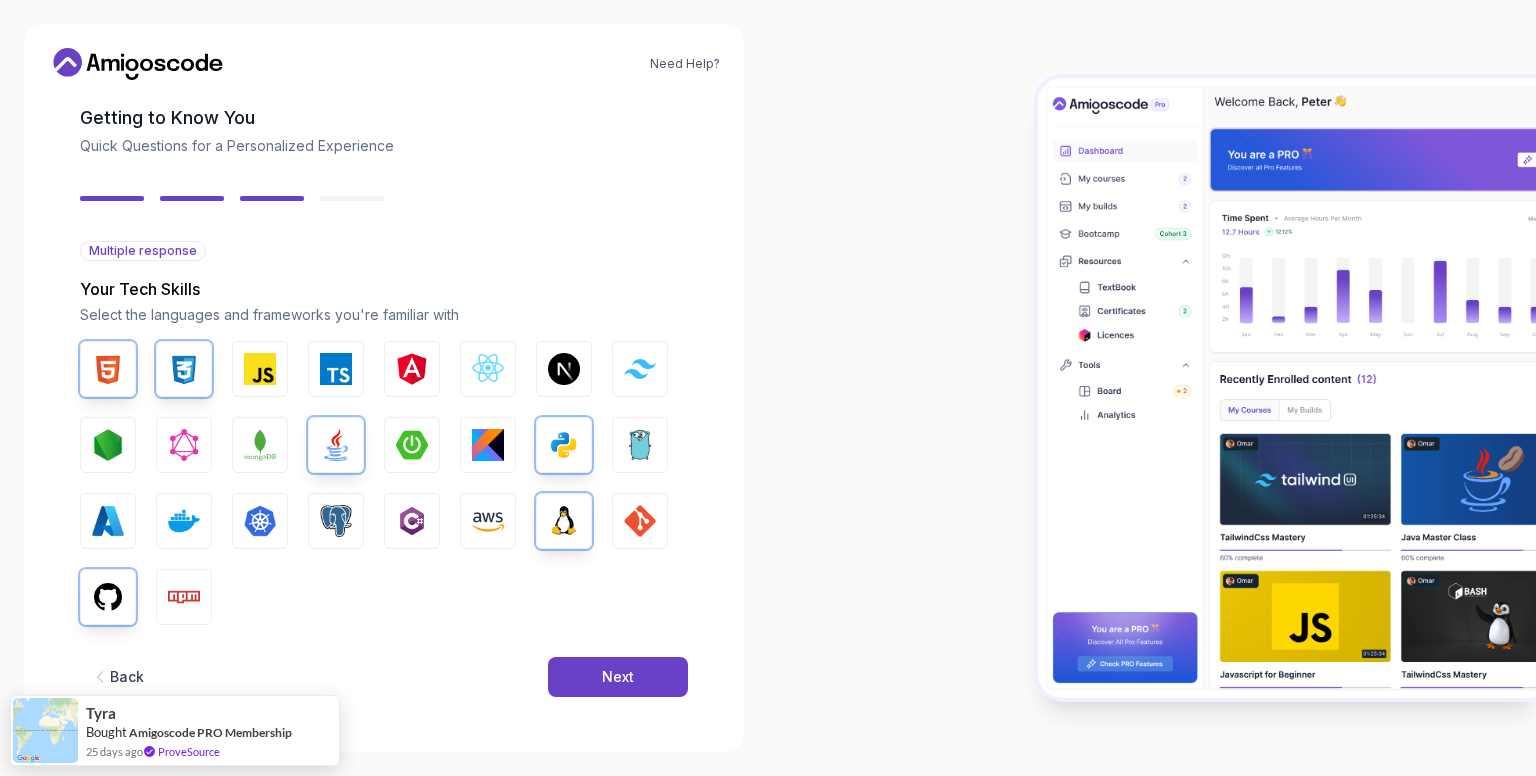 click at bounding box center (640, 521) 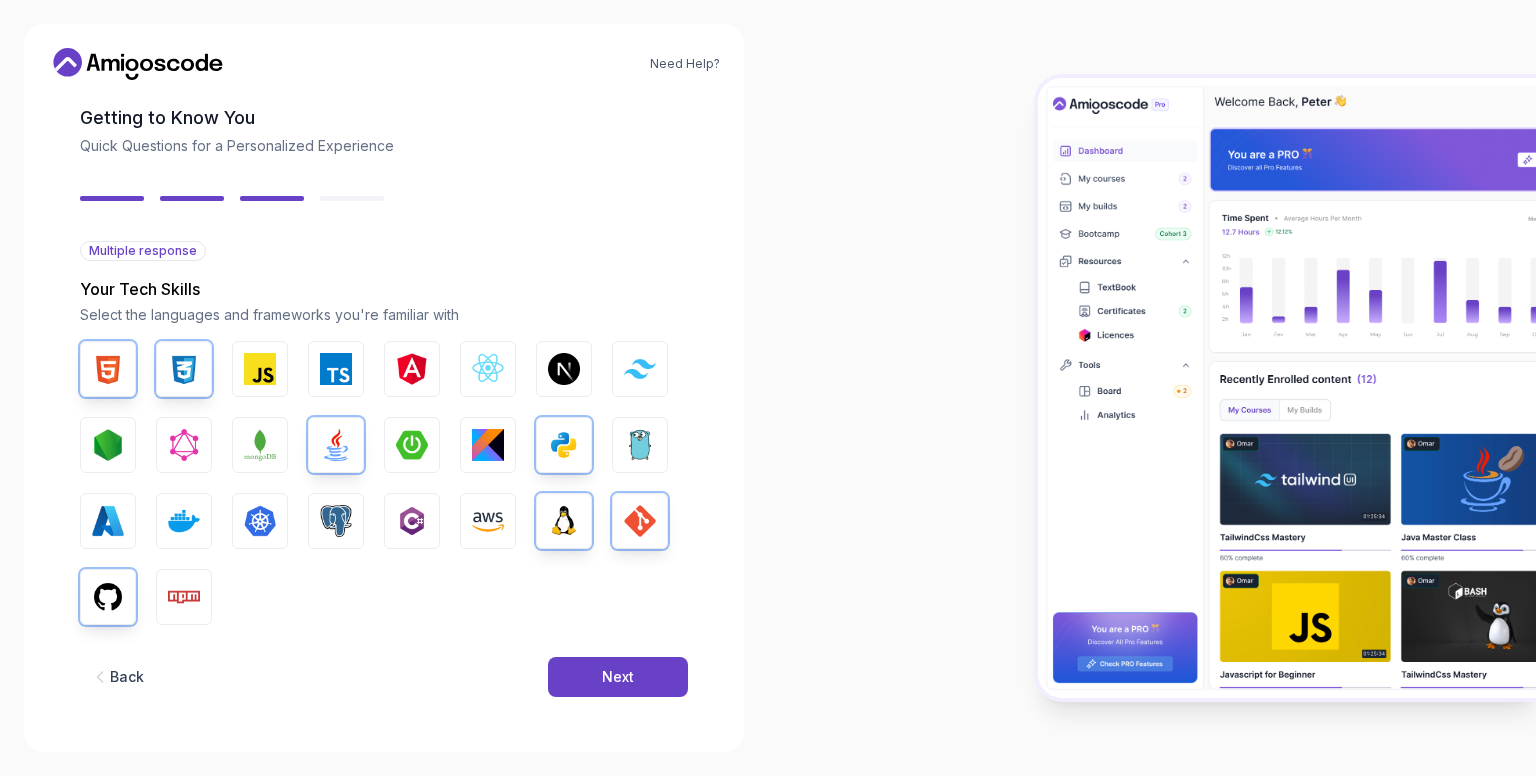 click at bounding box center (336, 521) 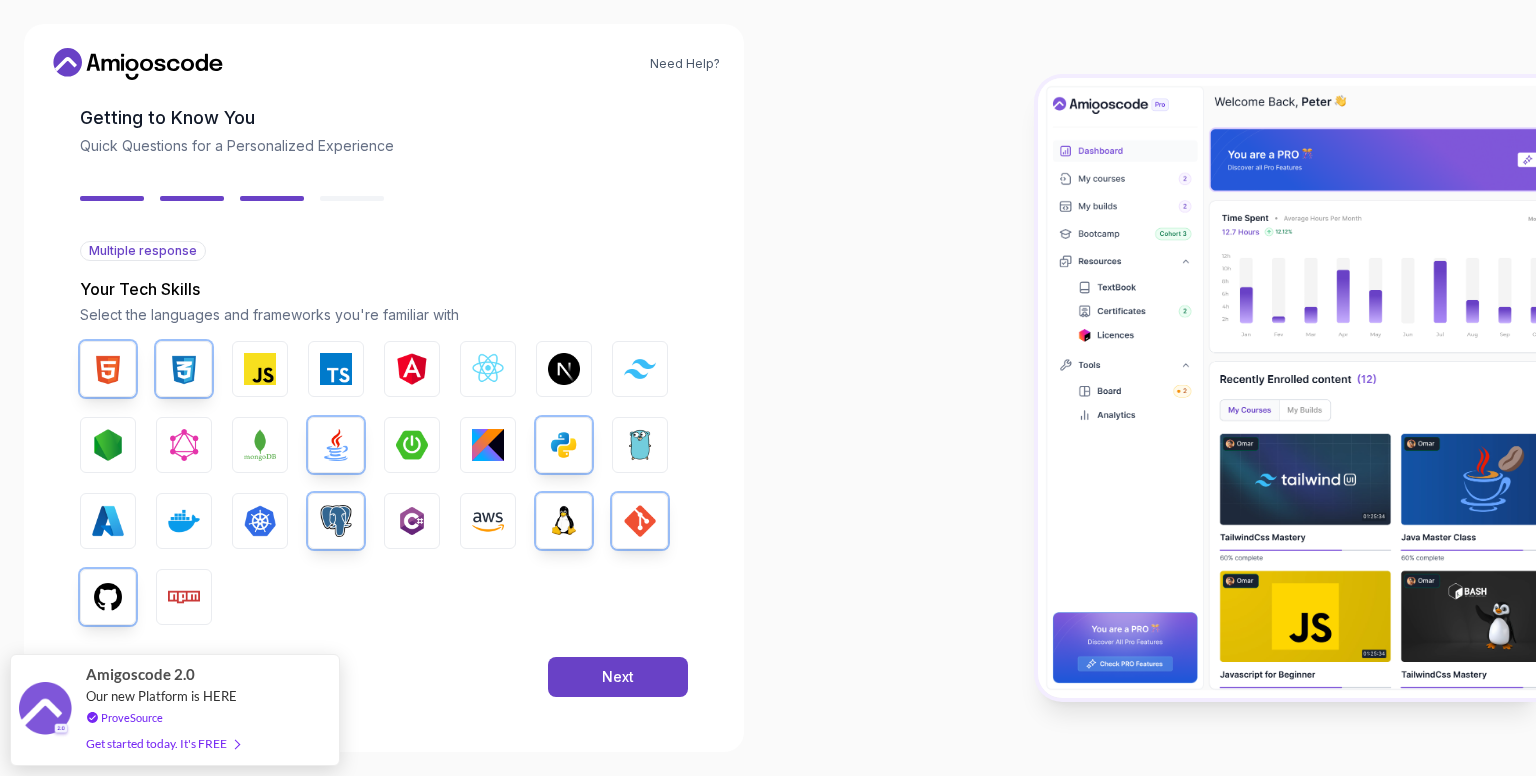 click at bounding box center (184, 597) 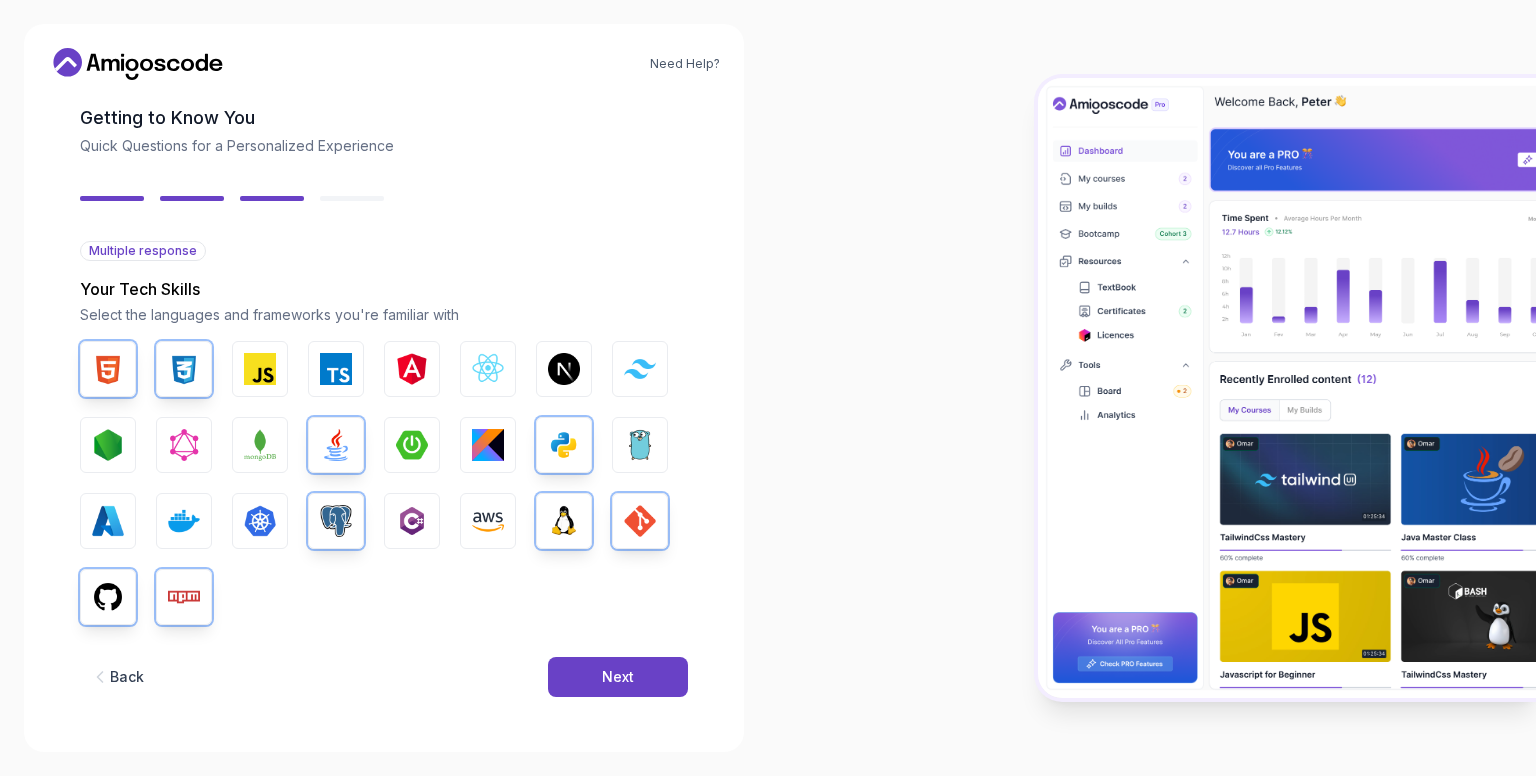 click on "Next" at bounding box center [618, 677] 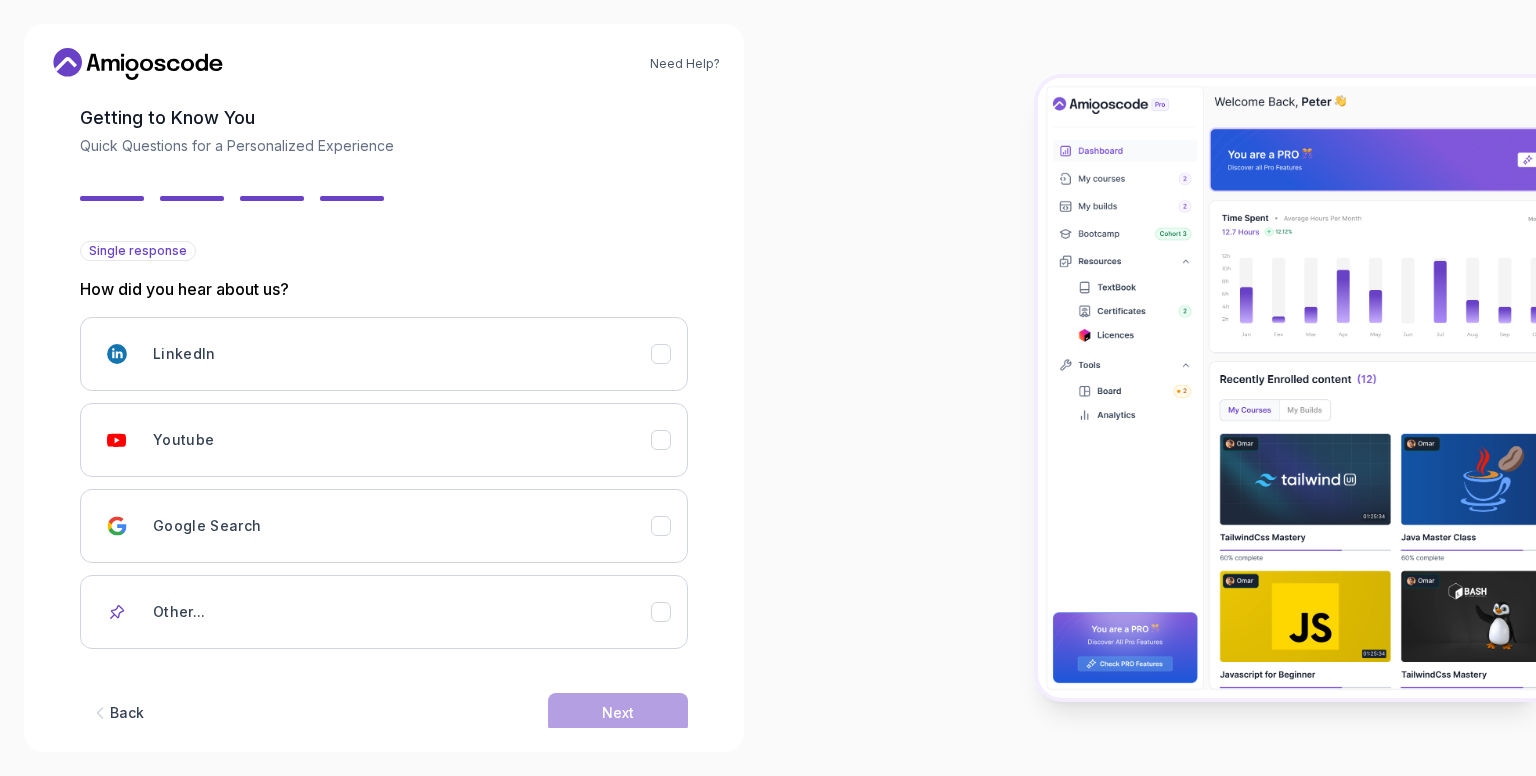 click 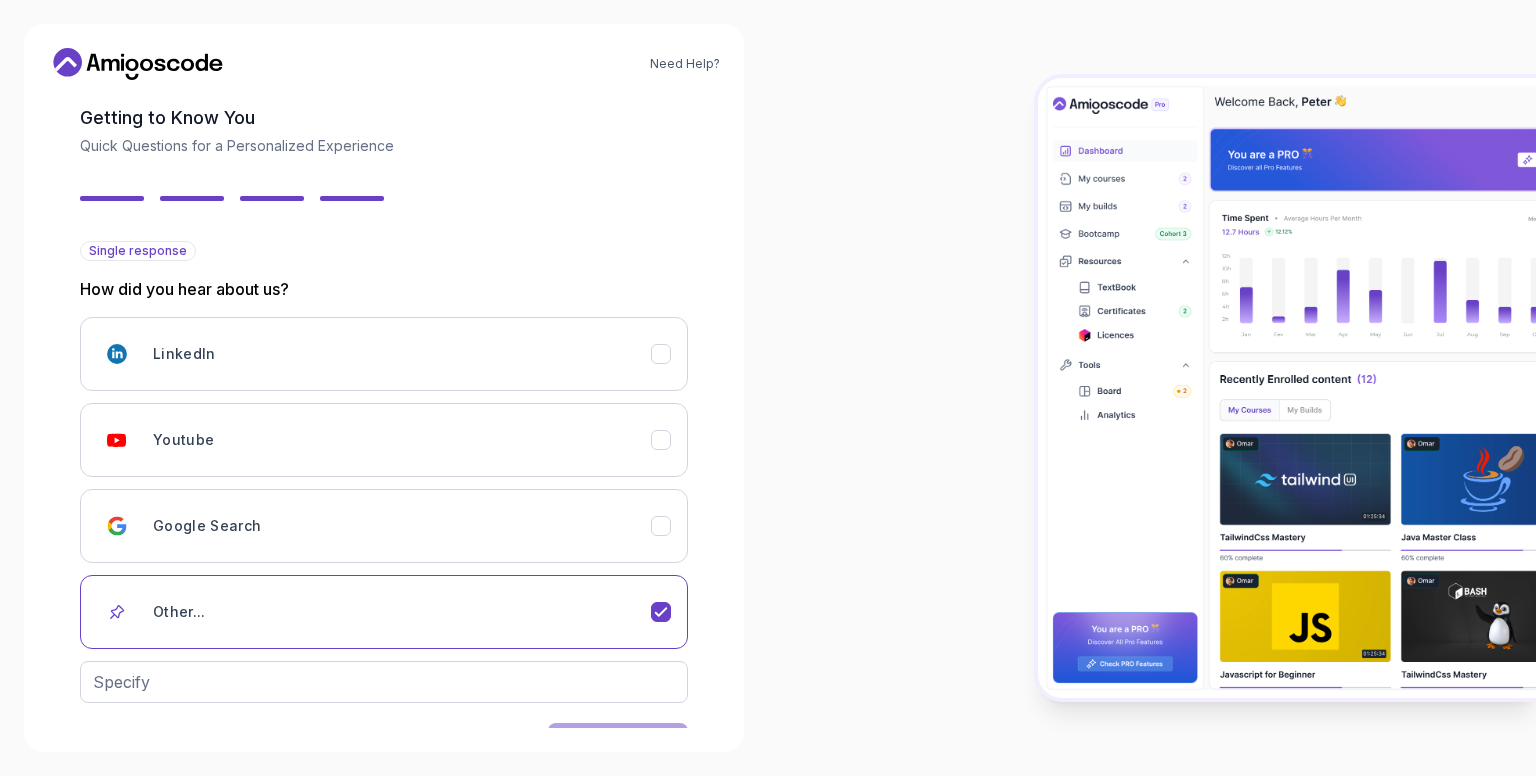 click 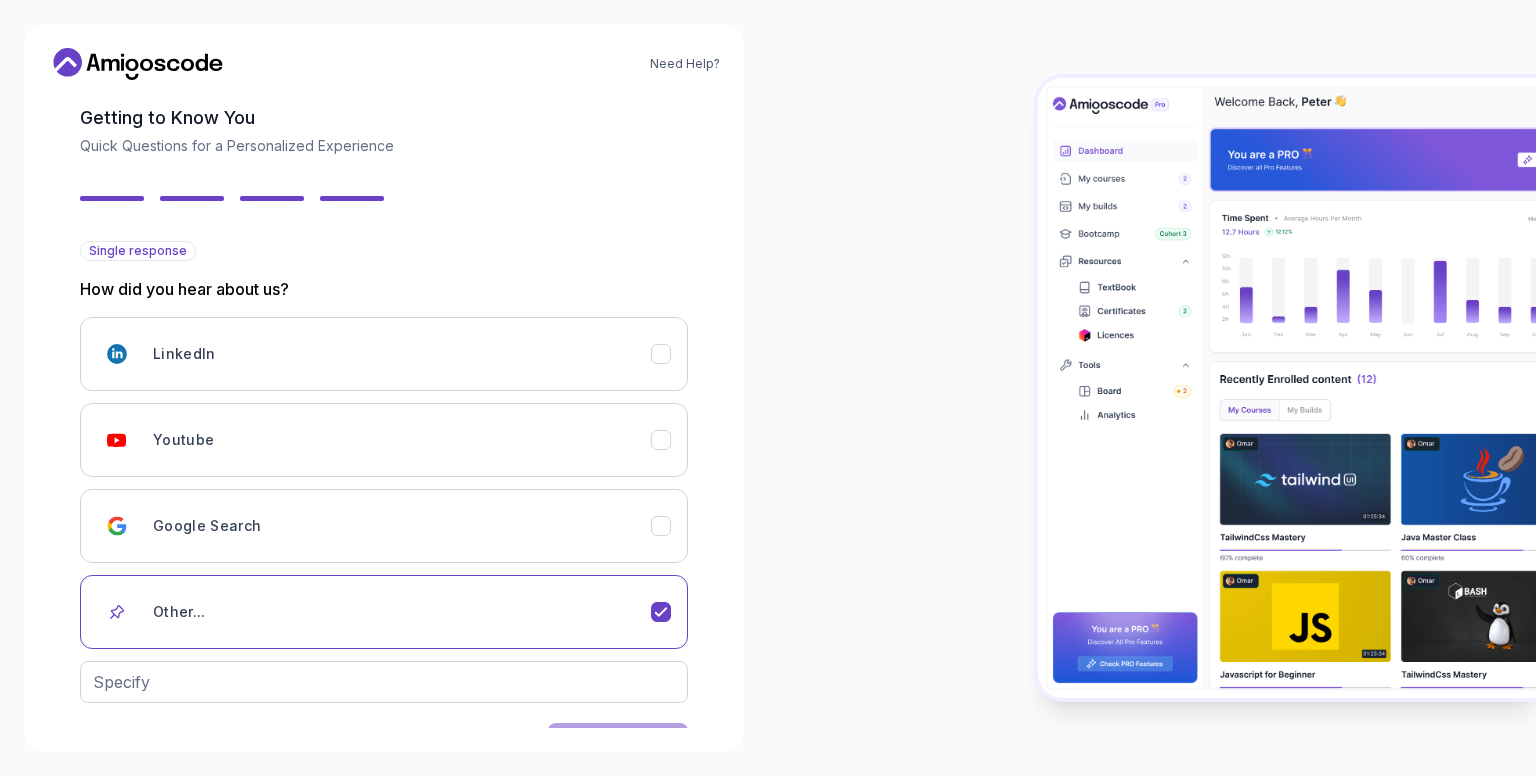 click on "Google Search" at bounding box center [384, 526] 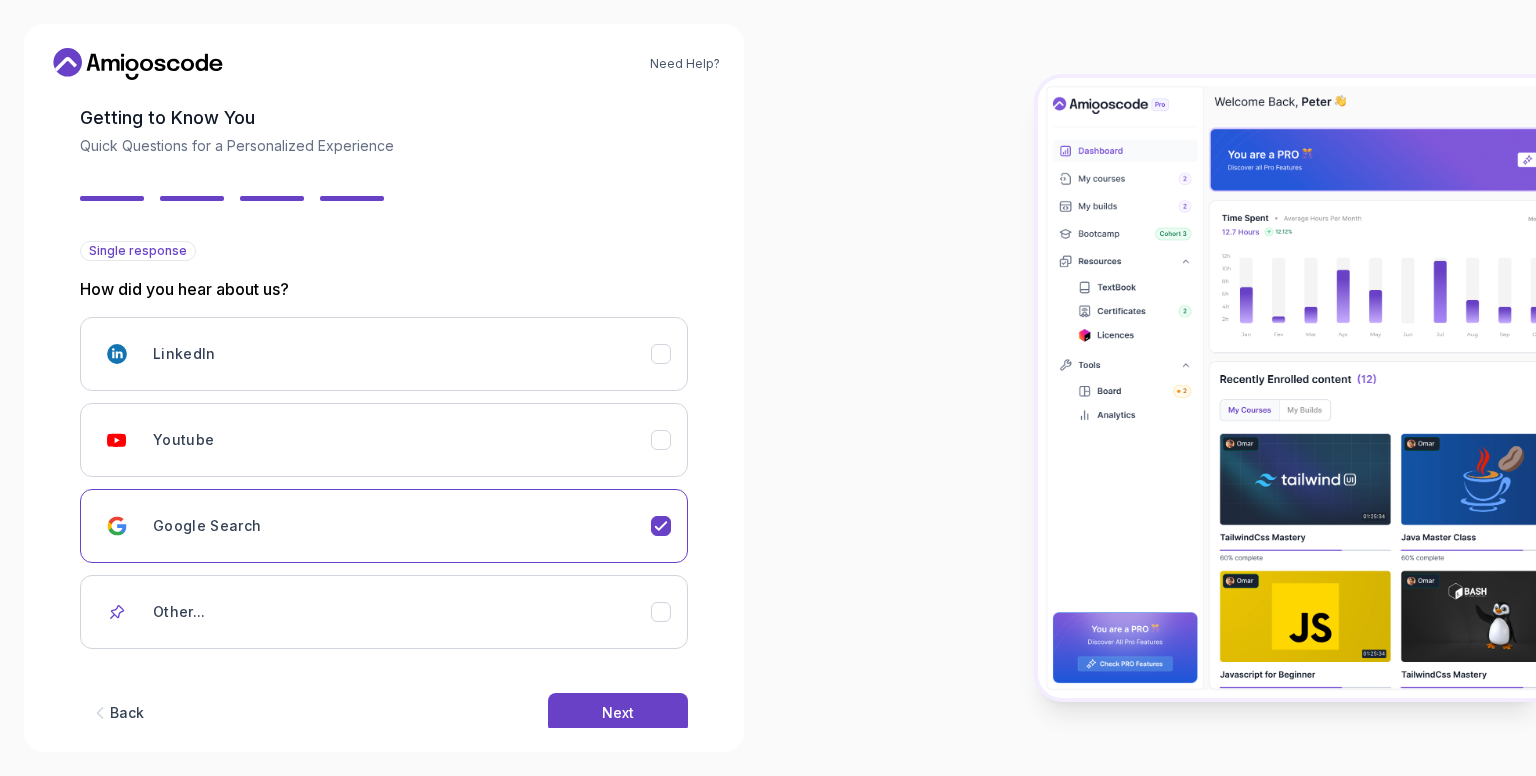 click on "Next" at bounding box center (618, 713) 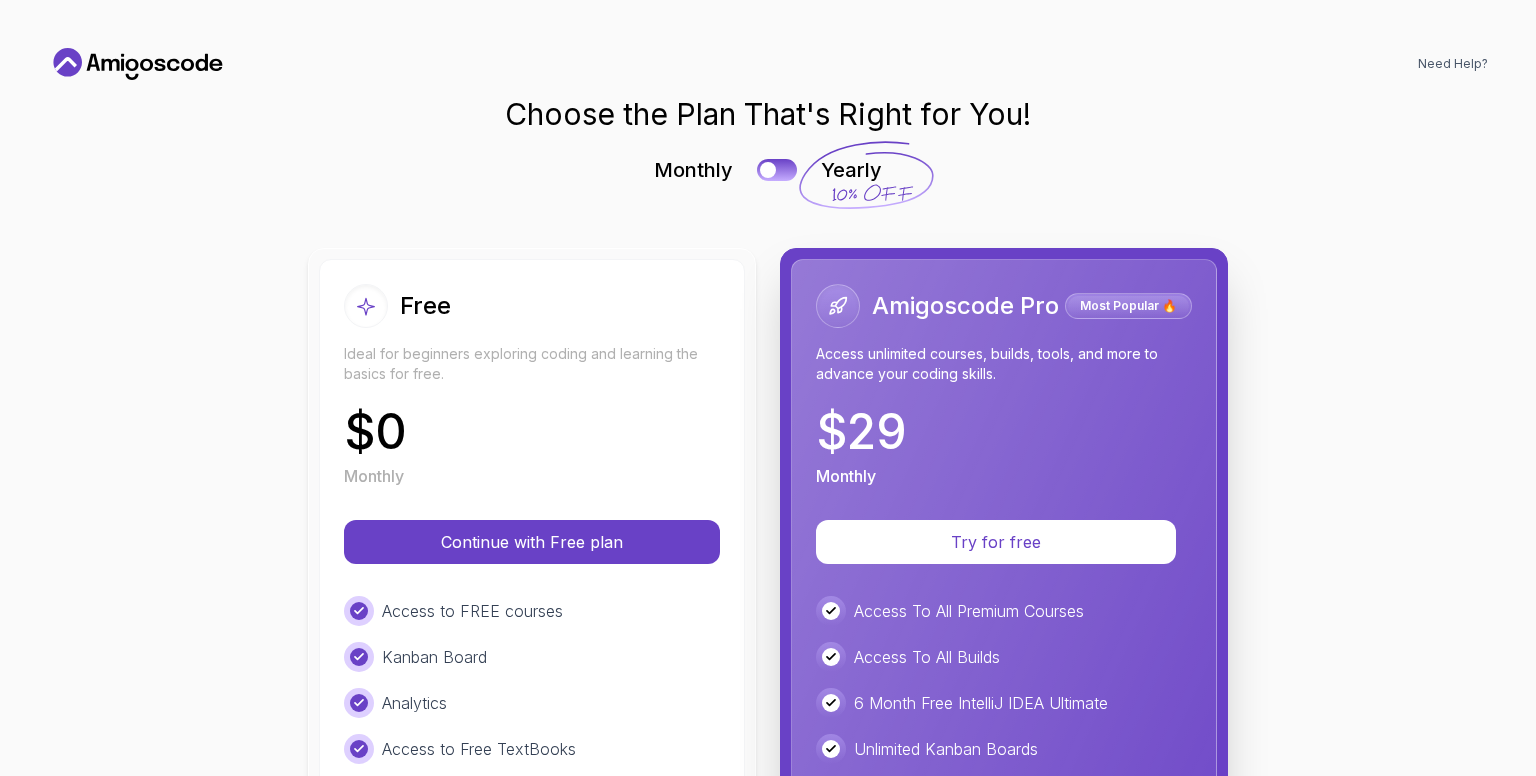 scroll, scrollTop: 0, scrollLeft: 0, axis: both 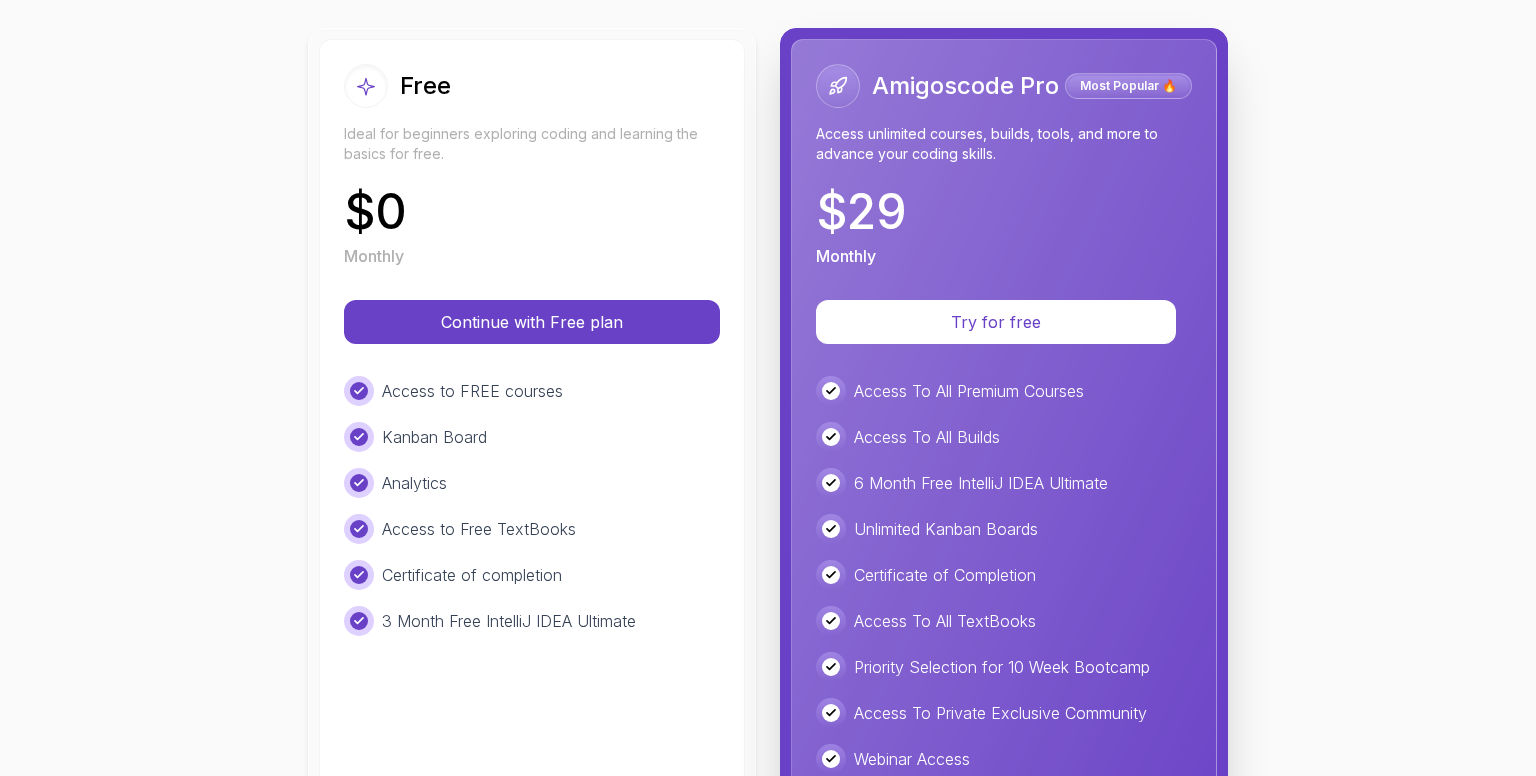 click on "Continue with Free plan" at bounding box center [532, 322] 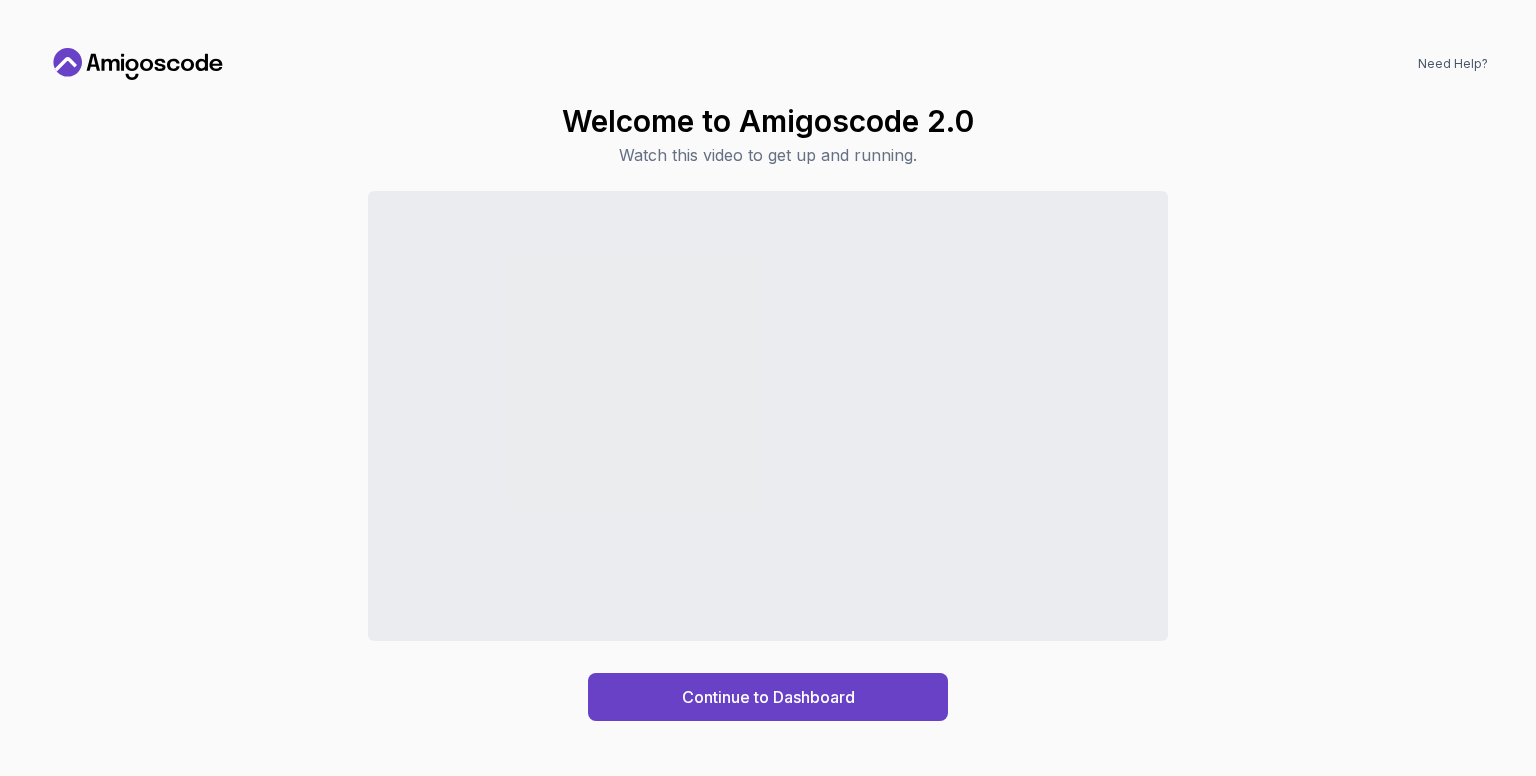 click on "Continue to Dashboard" at bounding box center (768, 697) 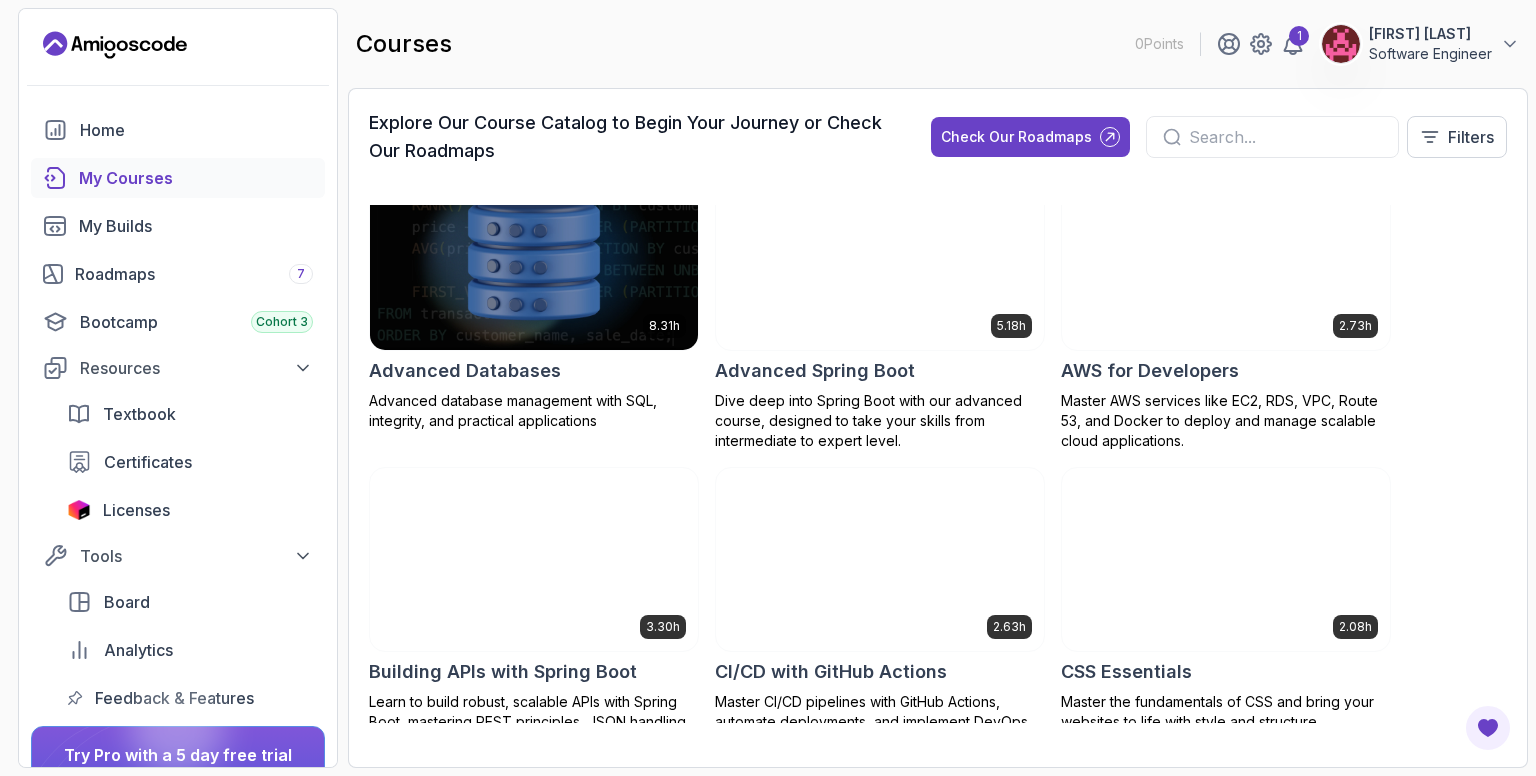 scroll, scrollTop: 0, scrollLeft: 0, axis: both 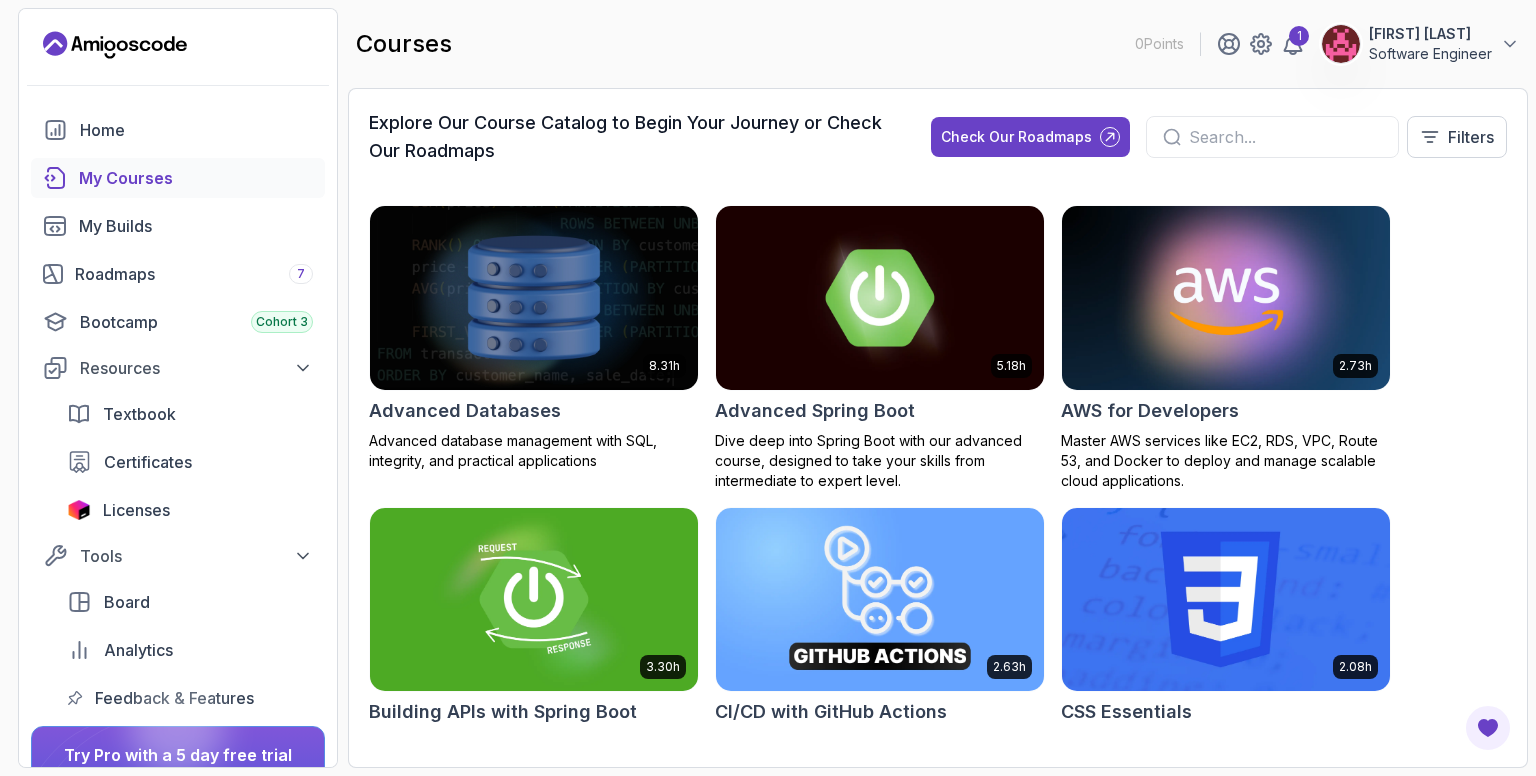 click on "Check Our Roadmaps" at bounding box center [1016, 137] 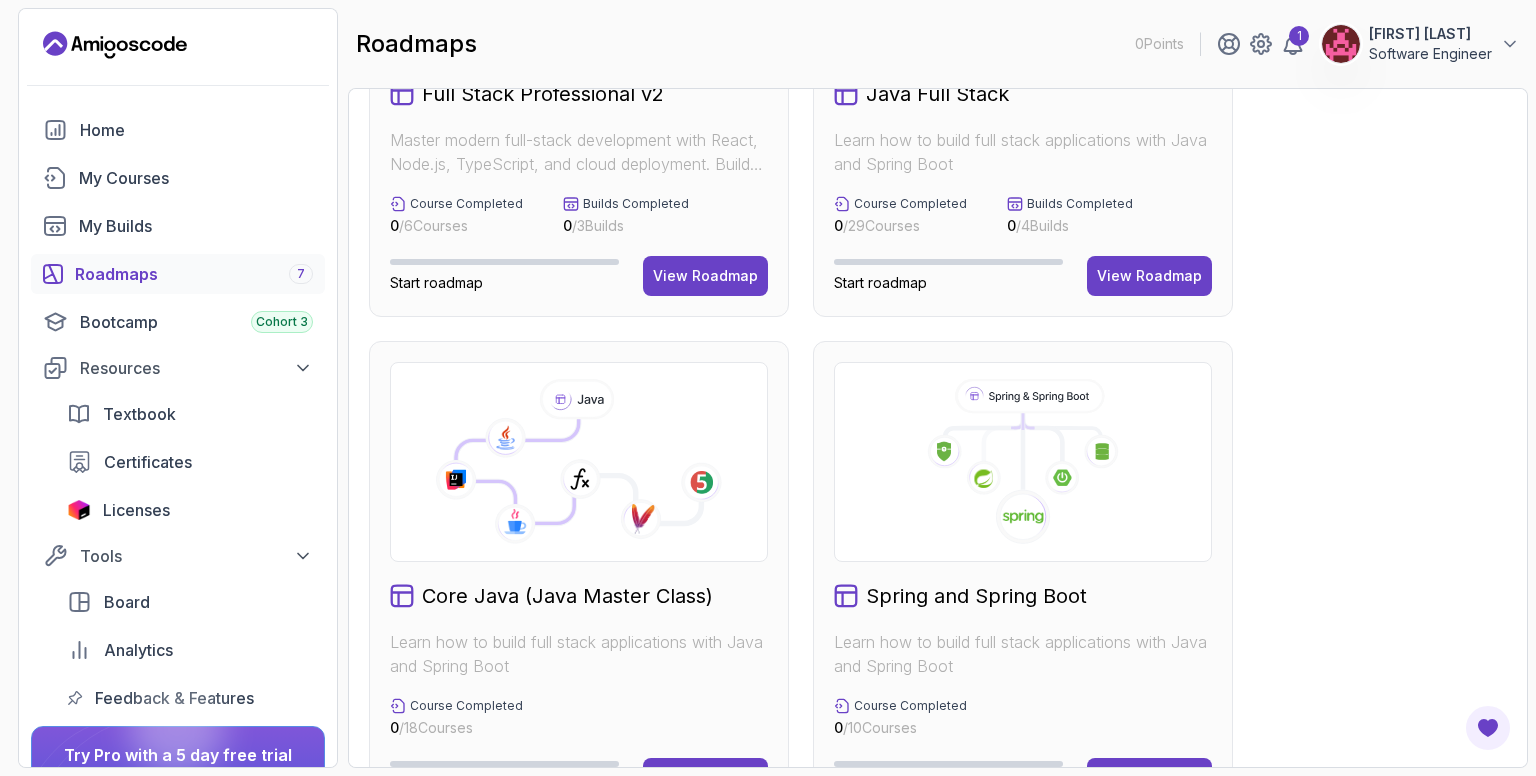 scroll, scrollTop: 330, scrollLeft: 0, axis: vertical 